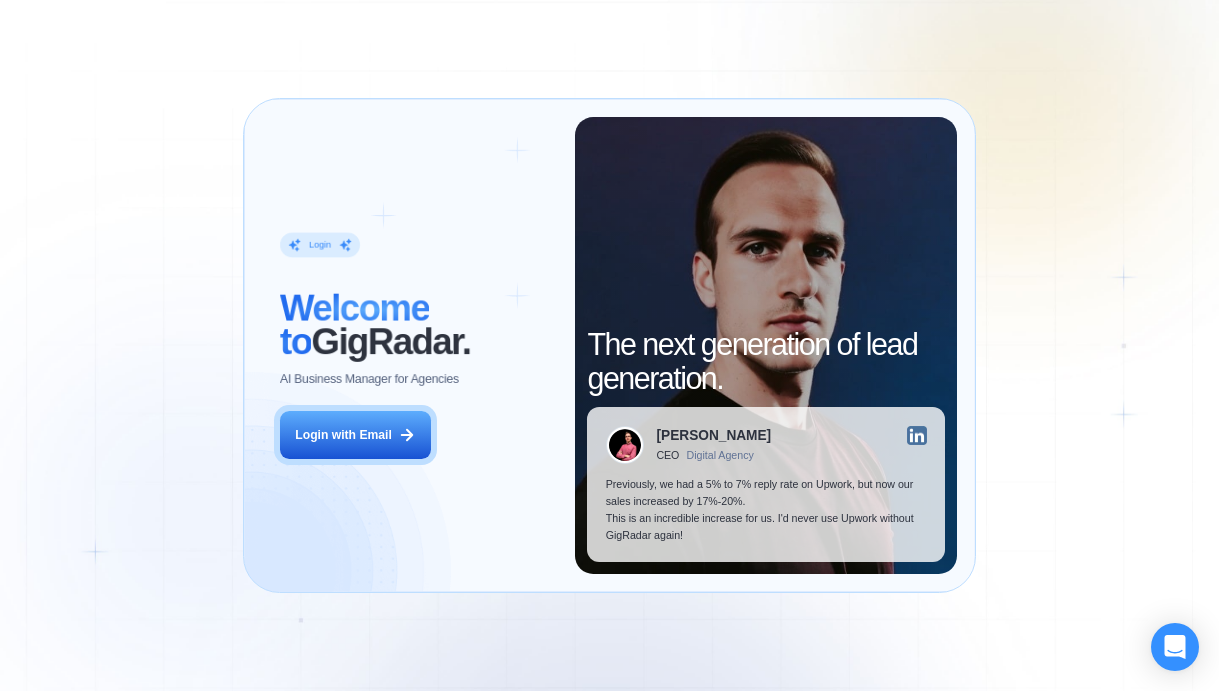 scroll, scrollTop: 0, scrollLeft: 0, axis: both 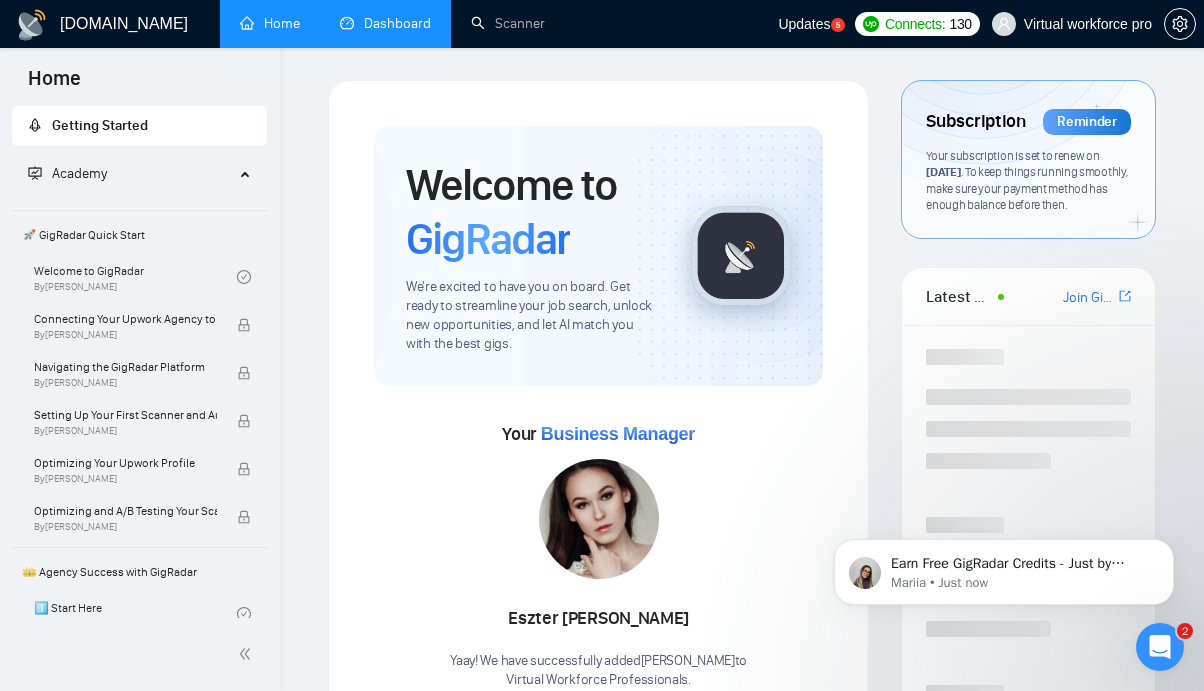 click on "Dashboard" at bounding box center (385, 23) 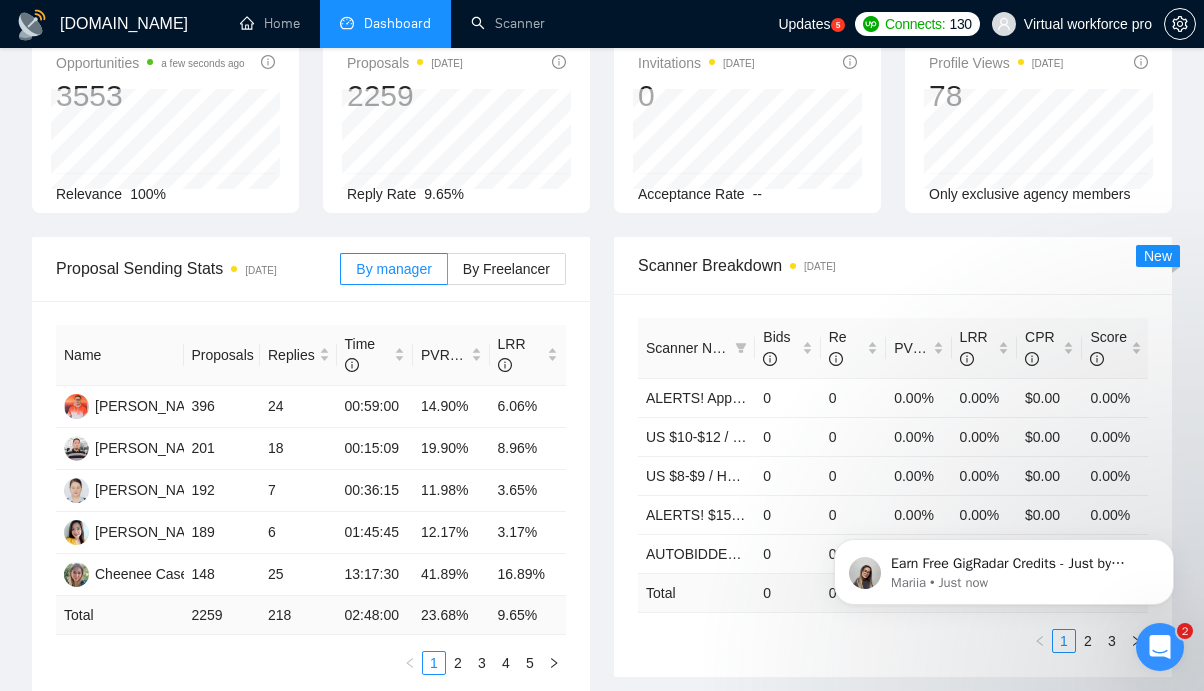 scroll, scrollTop: 173, scrollLeft: 0, axis: vertical 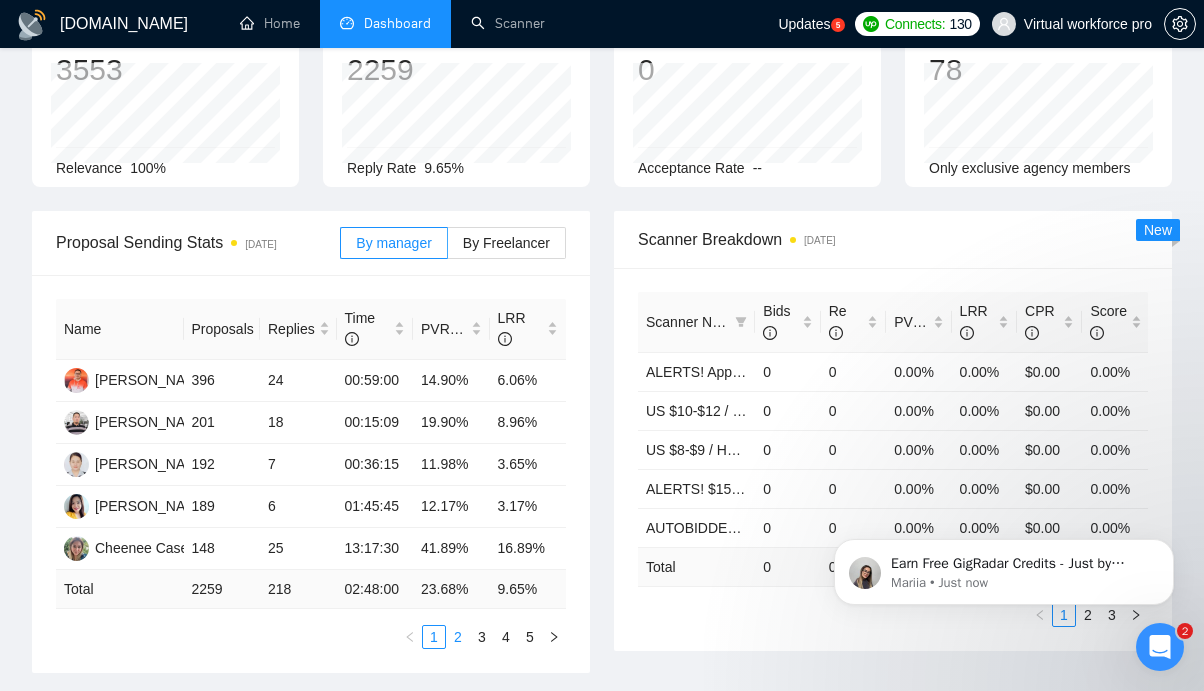 click on "2" at bounding box center [458, 637] 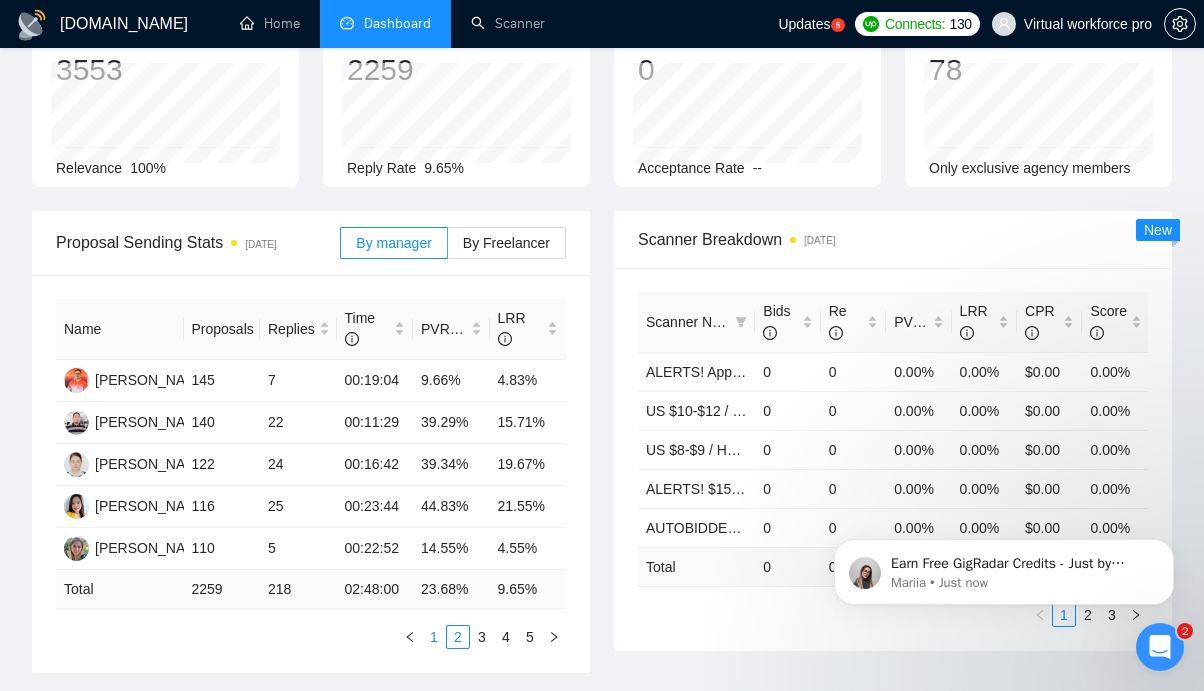 click on "1" at bounding box center (434, 637) 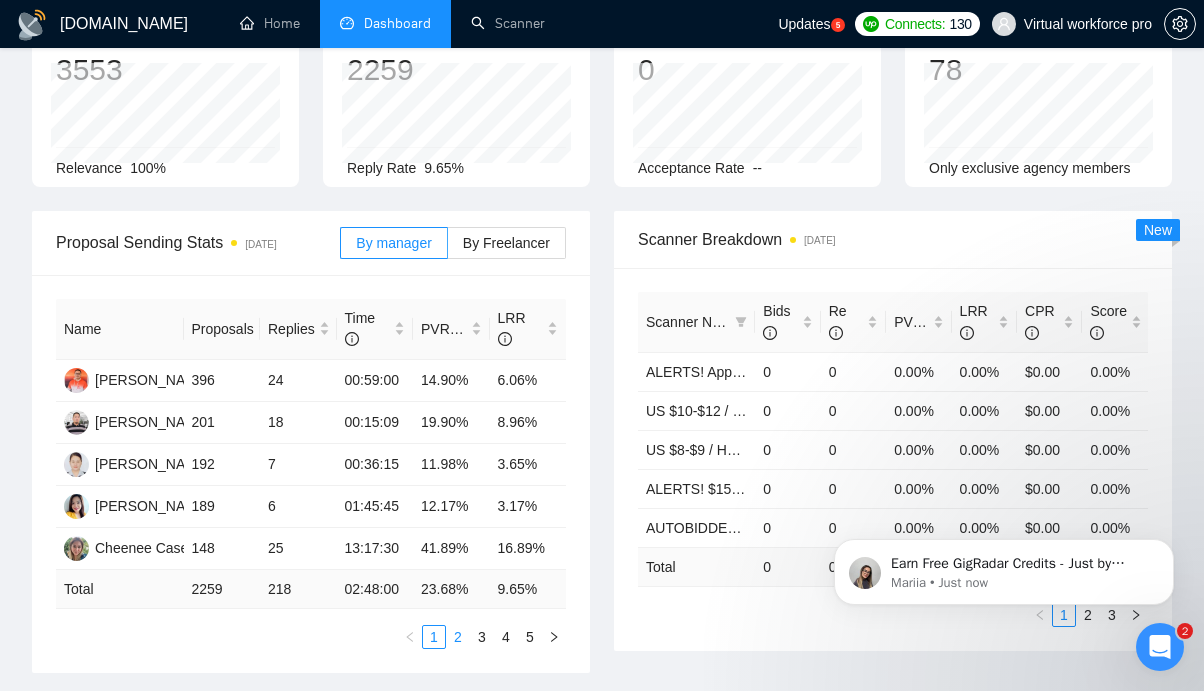 click on "2" at bounding box center (458, 637) 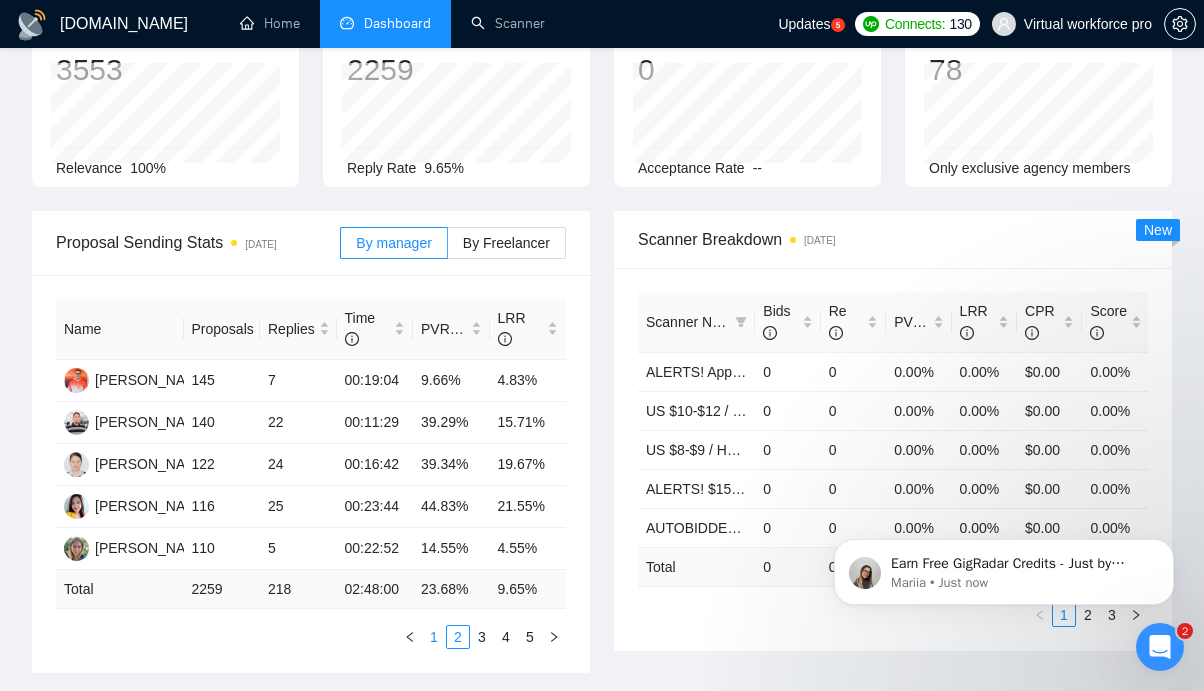 click on "1" at bounding box center (434, 637) 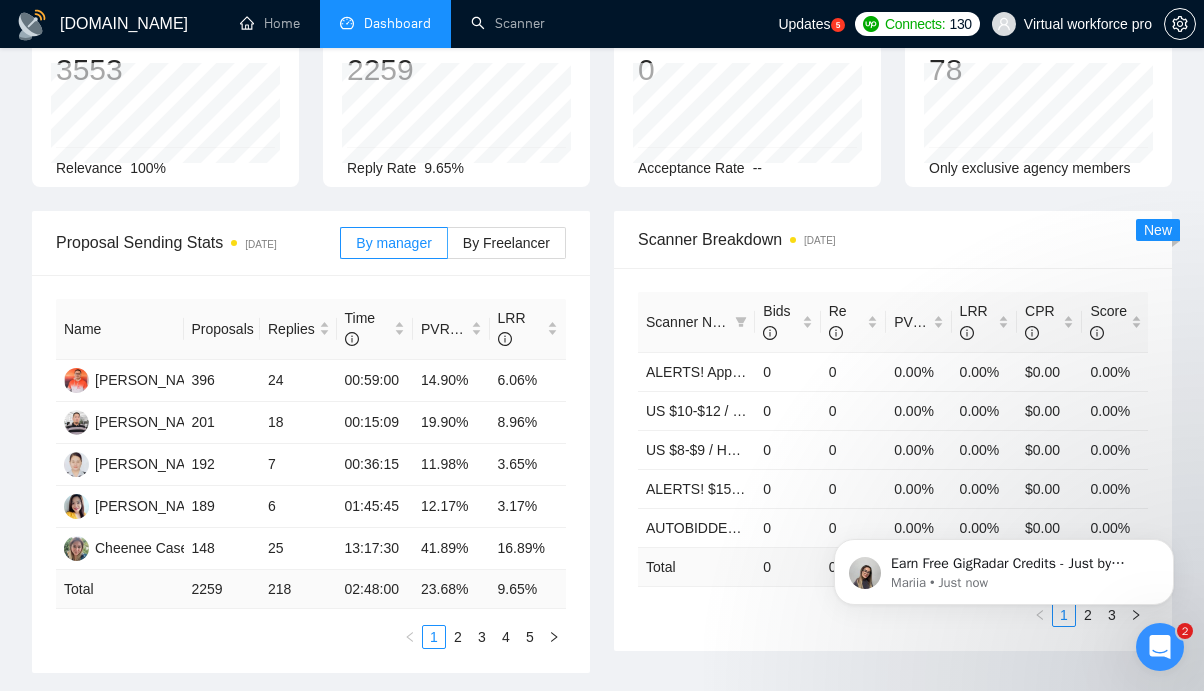 scroll, scrollTop: 0, scrollLeft: 0, axis: both 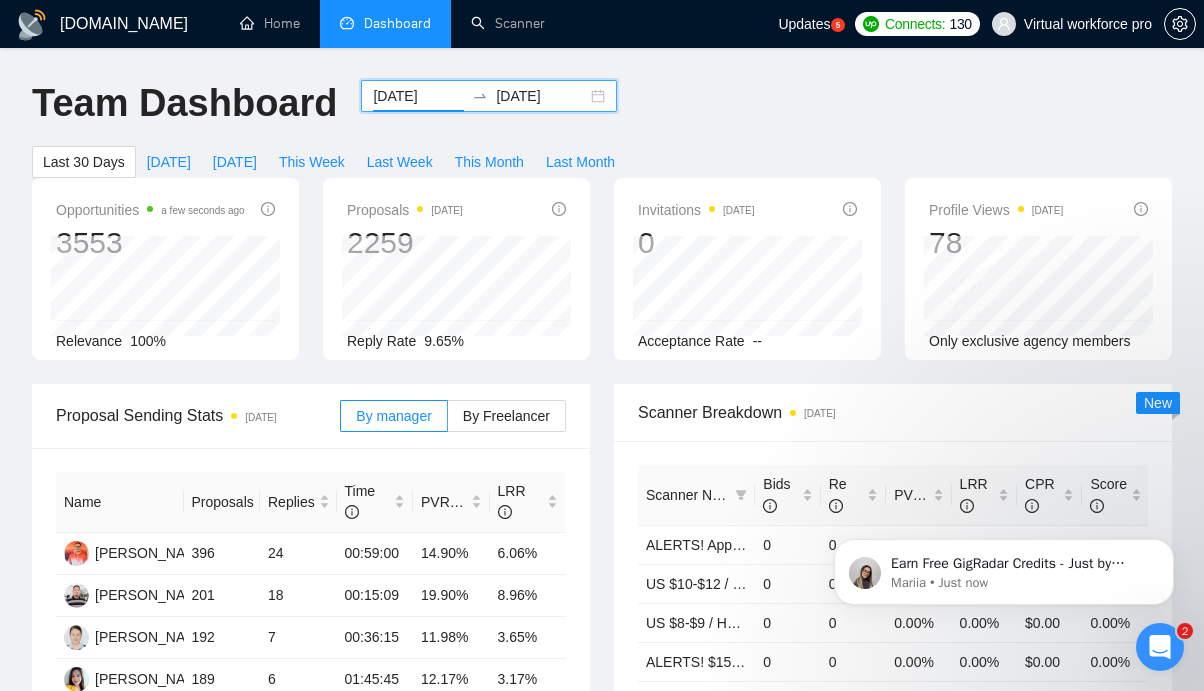 click on "[DATE]" at bounding box center (418, 96) 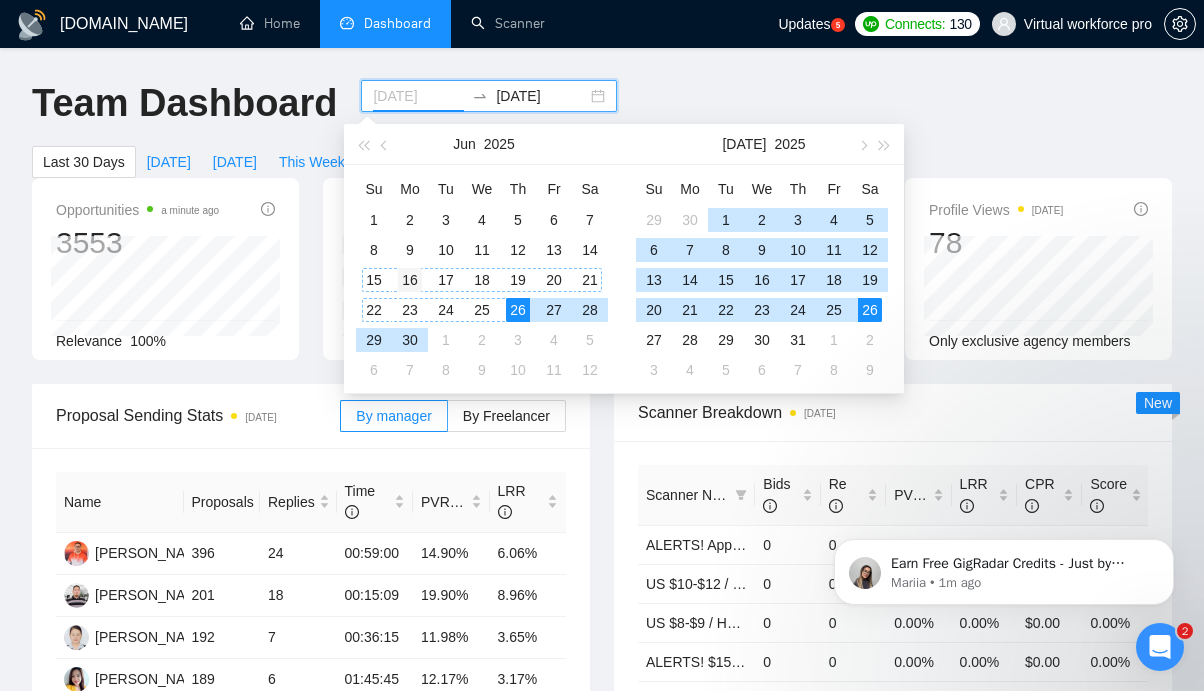 type on "[DATE]" 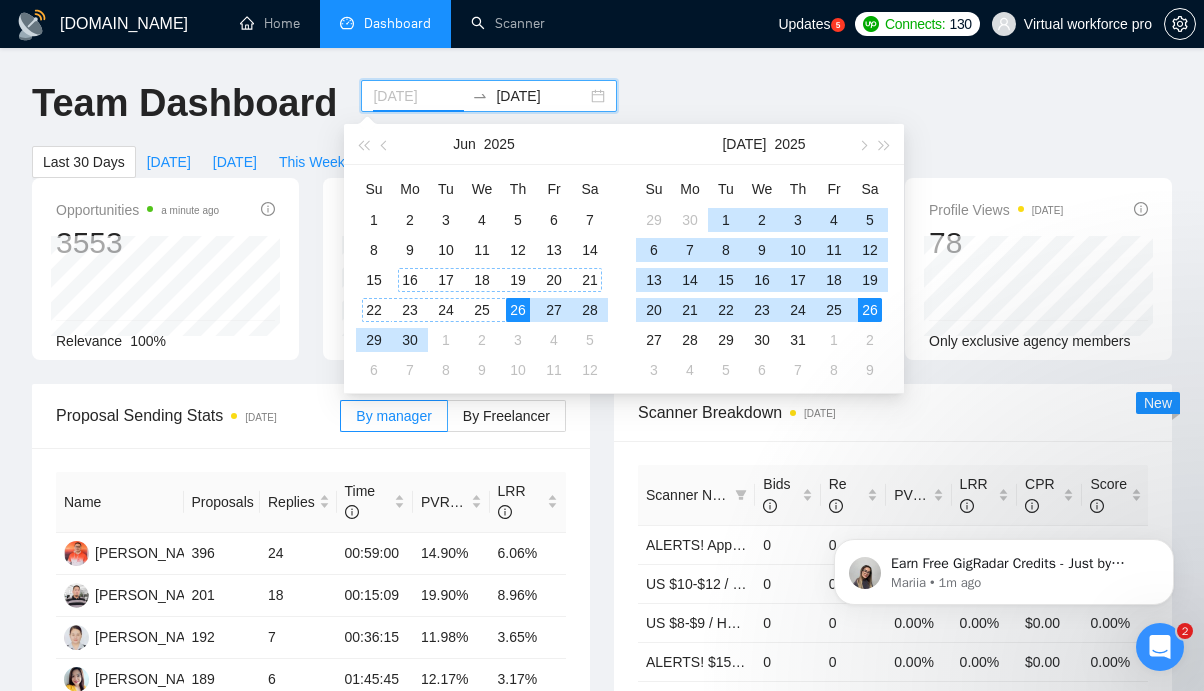 click on "16" at bounding box center [410, 280] 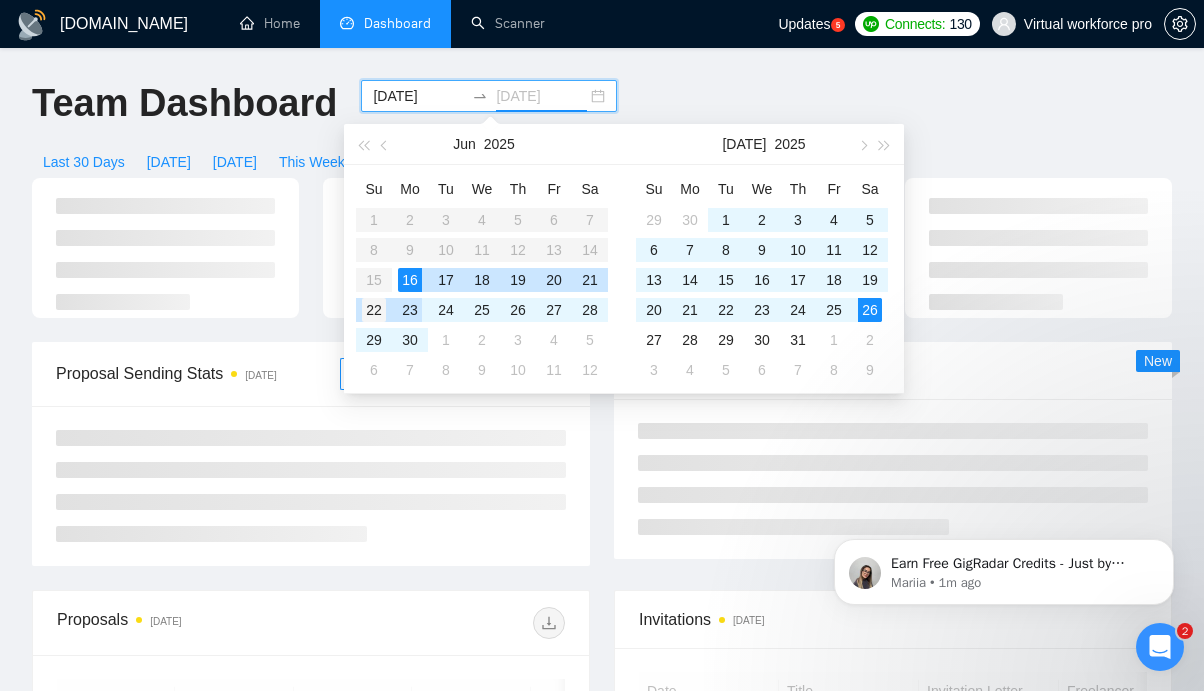 type on "[DATE]" 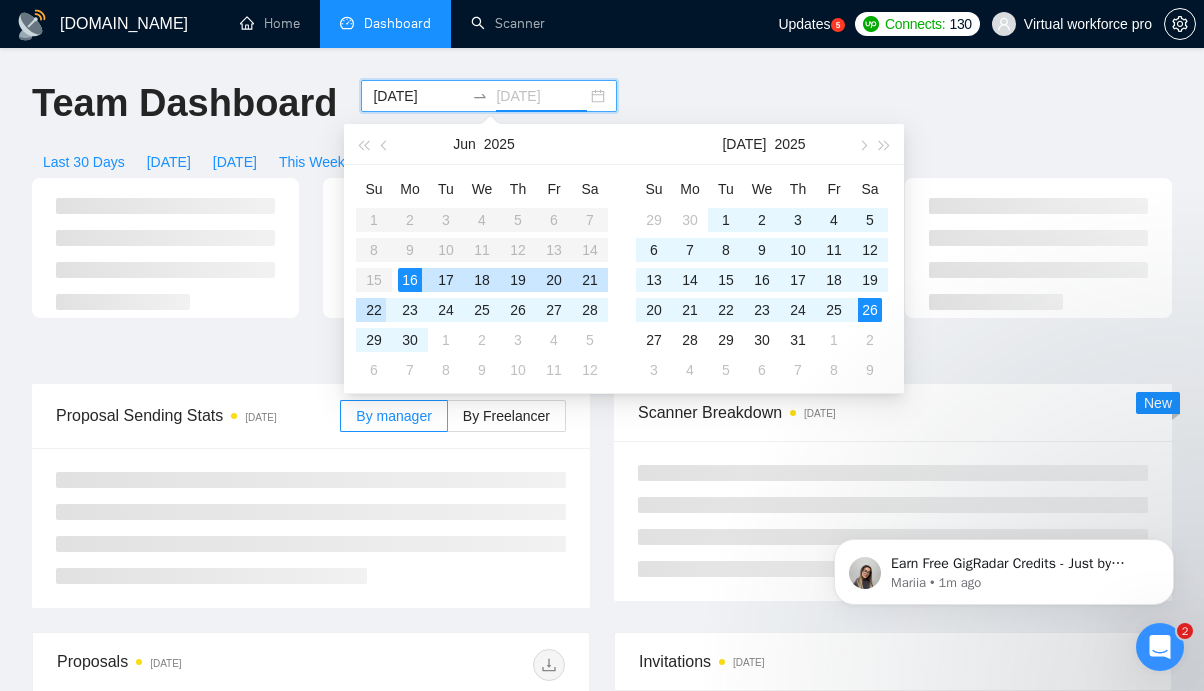 click on "22" at bounding box center [374, 310] 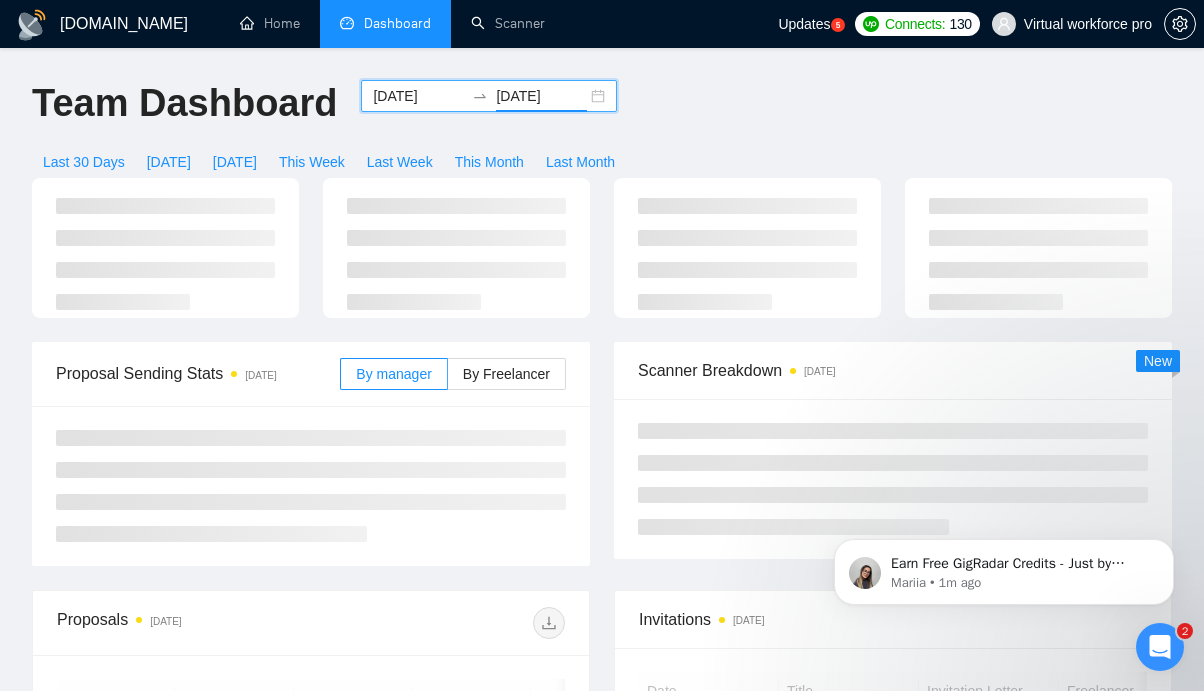 click on "Team Dashboard [DATE] [DATE] Last 30 Days [DATE] [DATE] This Week Last Week This Month Last Month" at bounding box center [602, 129] 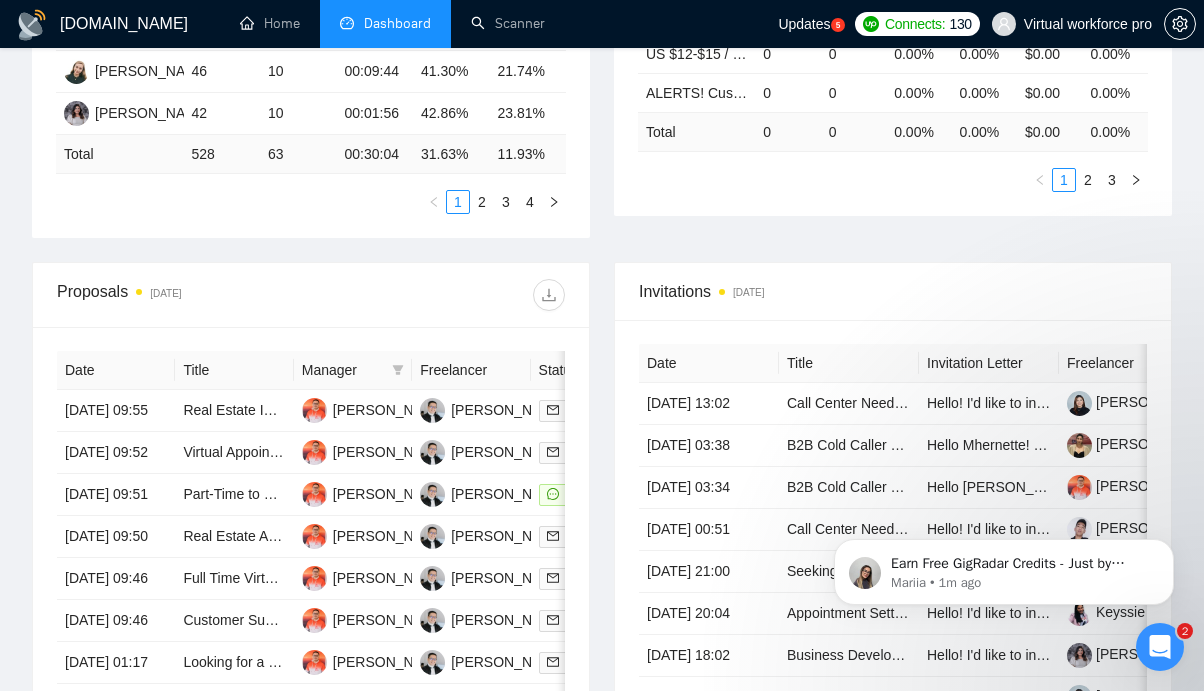 scroll, scrollTop: 621, scrollLeft: 0, axis: vertical 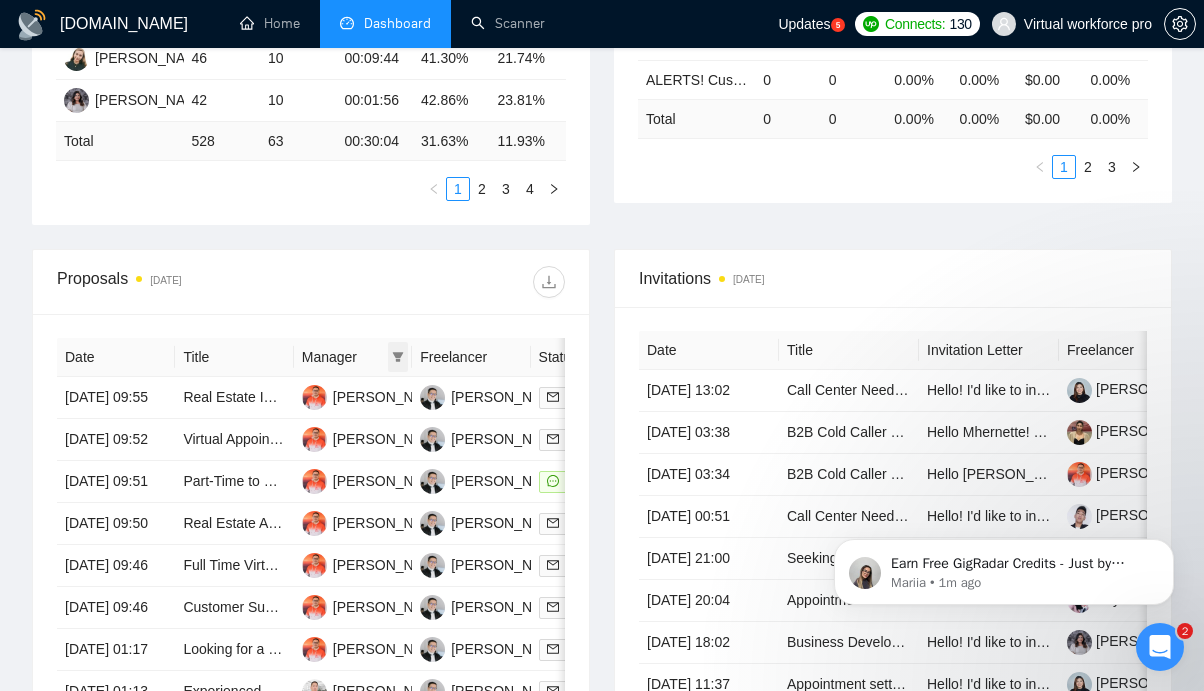 click 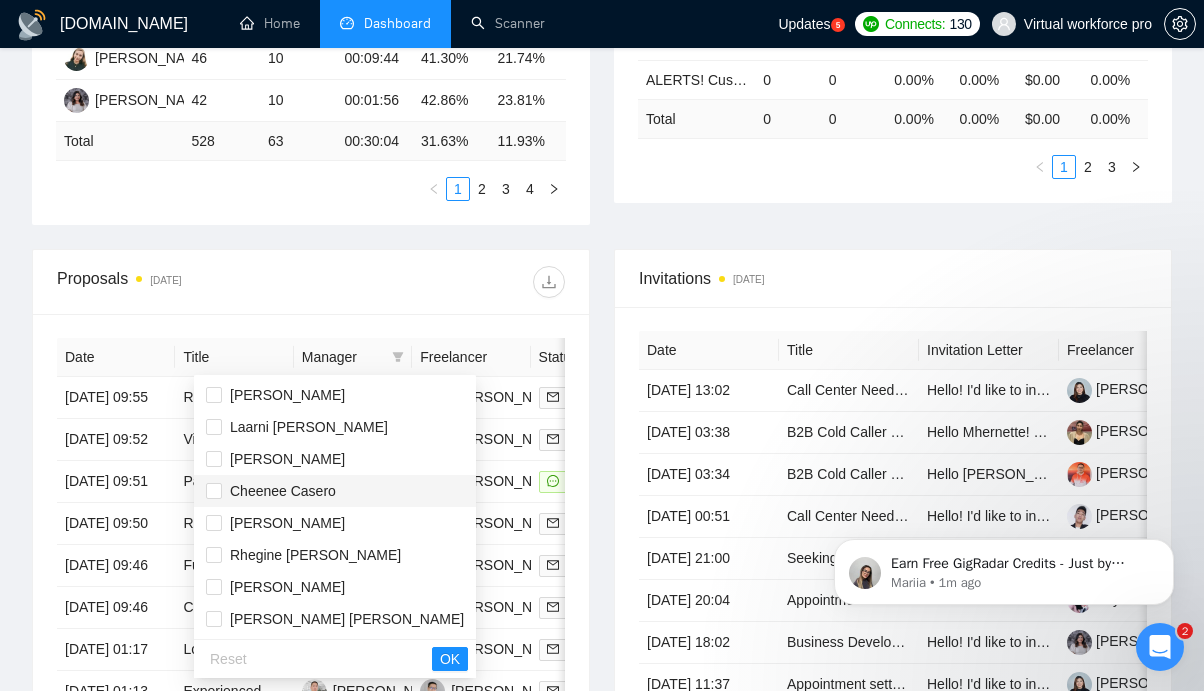 scroll, scrollTop: 0, scrollLeft: 0, axis: both 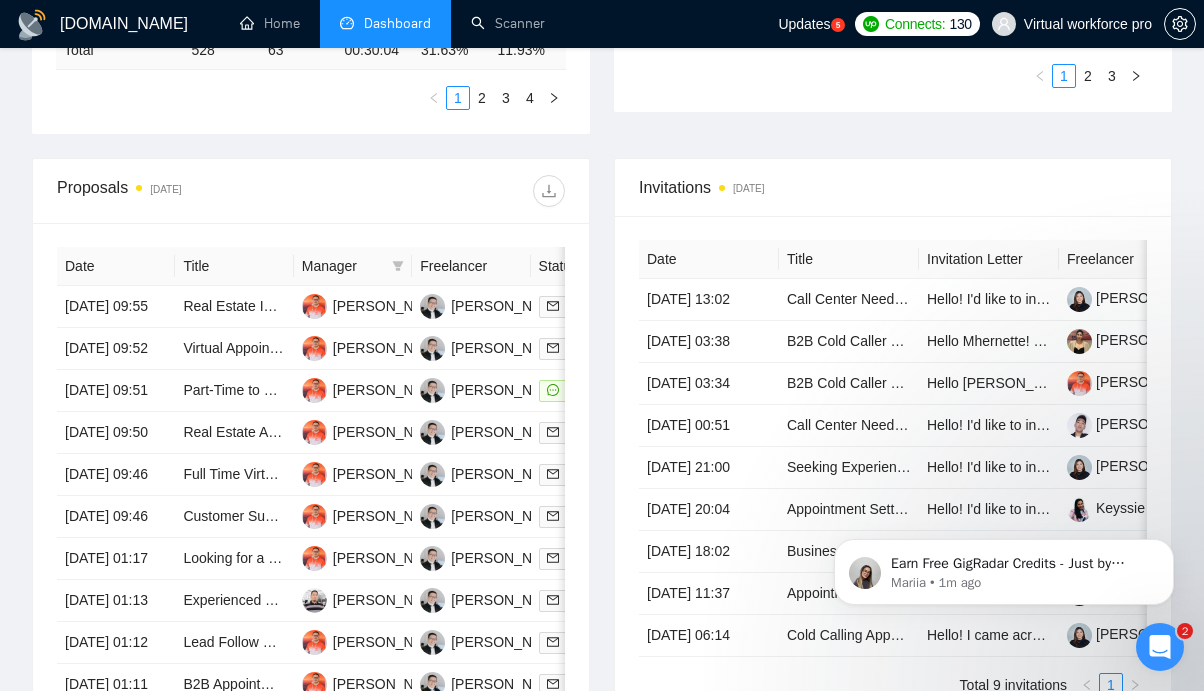 click at bounding box center [438, 191] 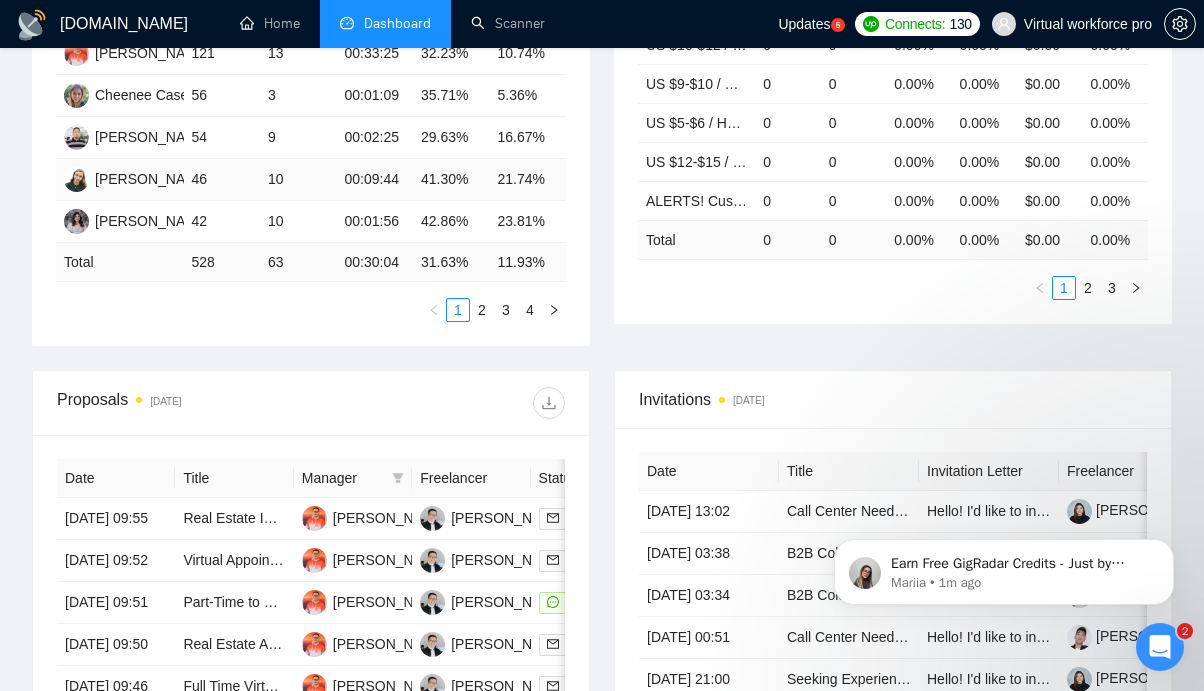 scroll, scrollTop: 743, scrollLeft: 0, axis: vertical 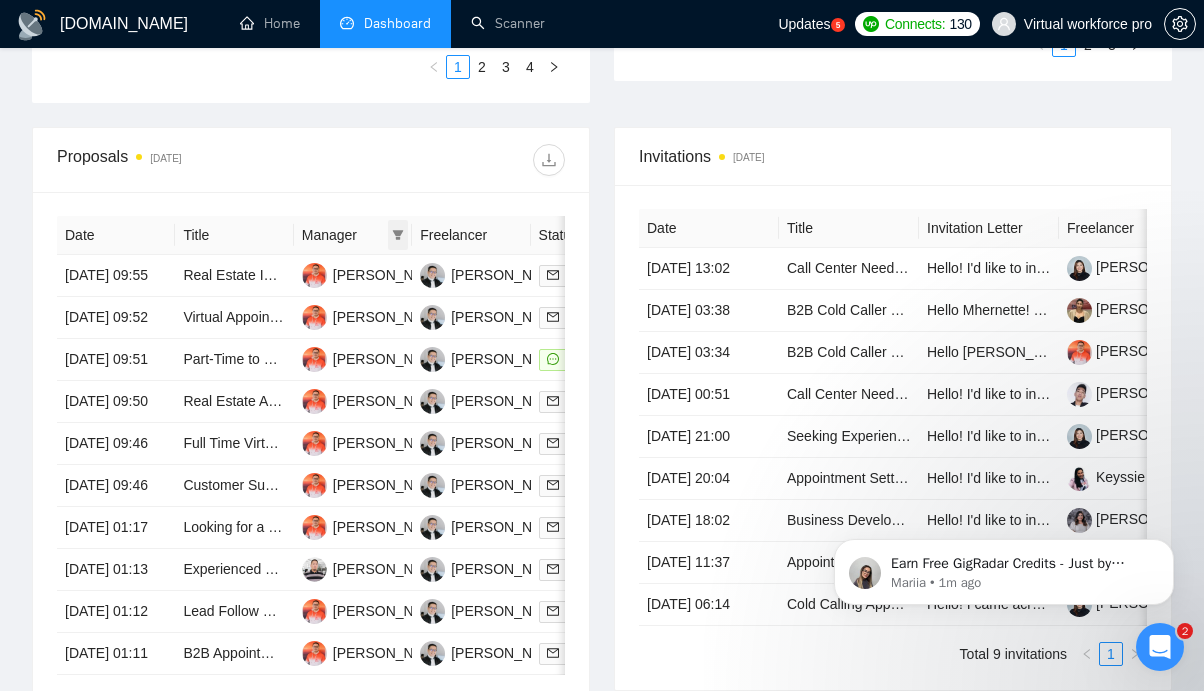click 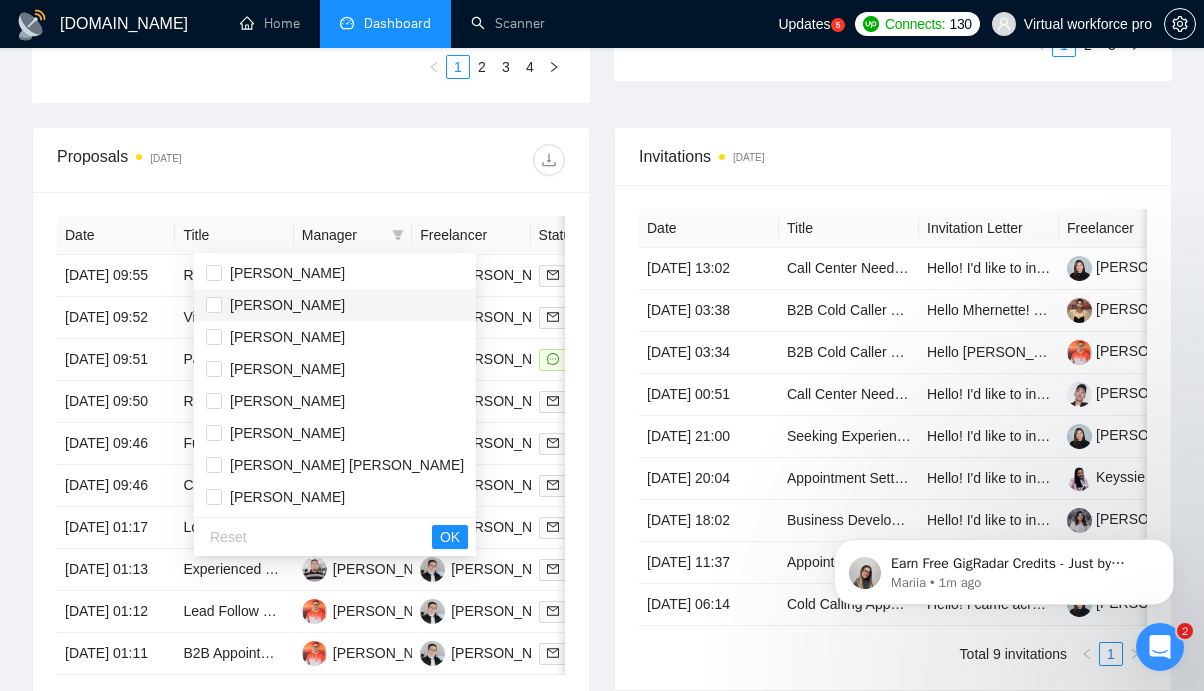 scroll, scrollTop: 731, scrollLeft: 0, axis: vertical 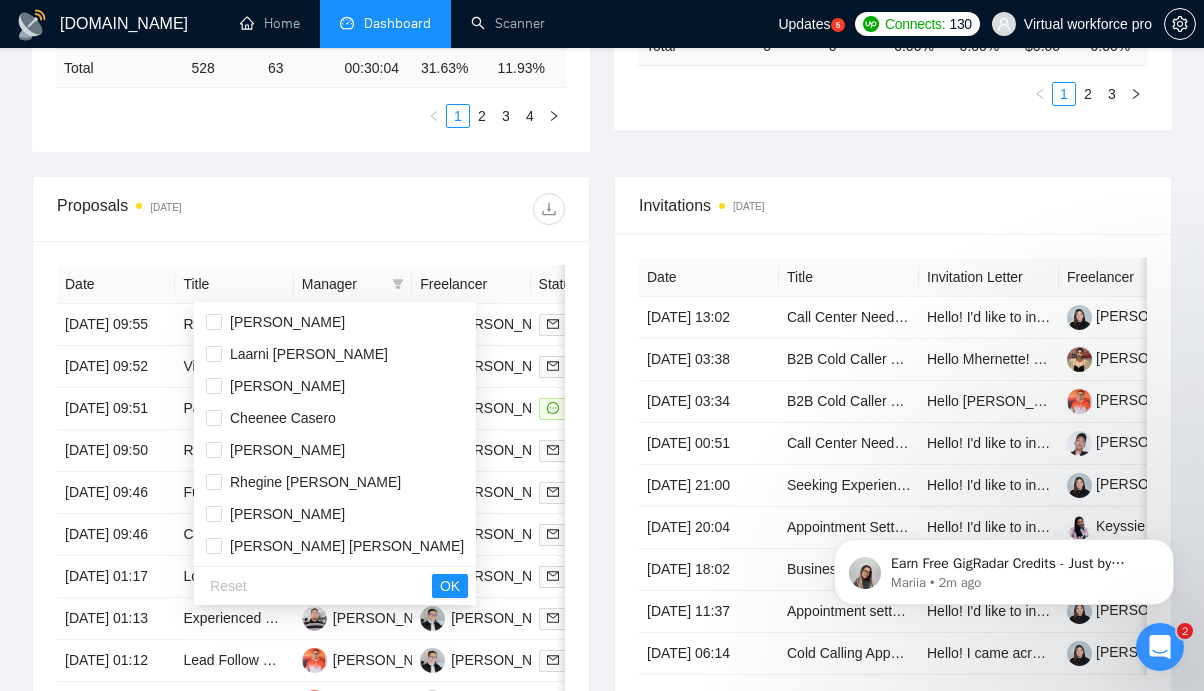 click at bounding box center (438, 209) 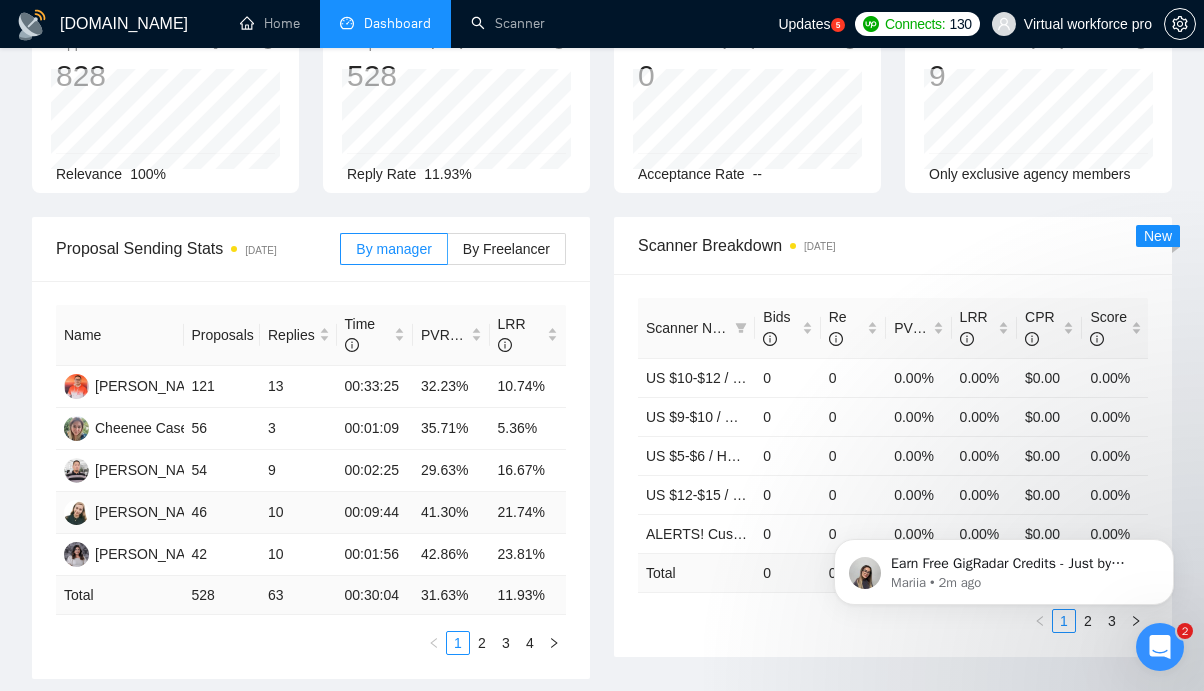 scroll, scrollTop: 0, scrollLeft: 0, axis: both 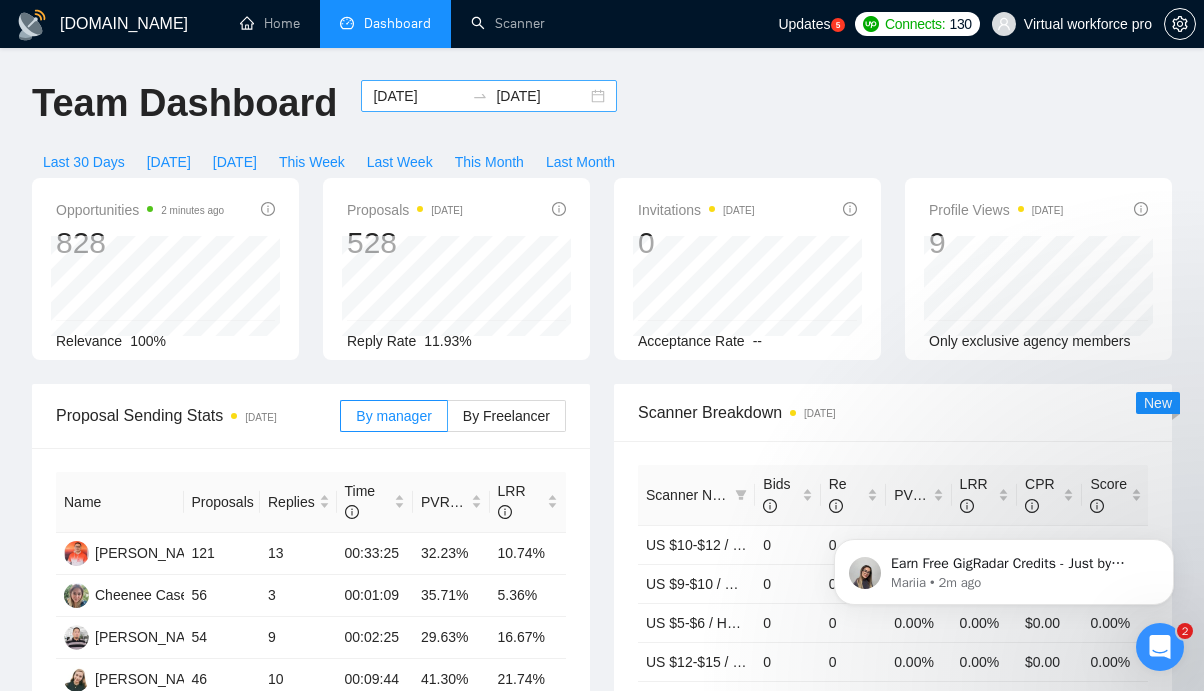 click on "[DATE]" at bounding box center [418, 96] 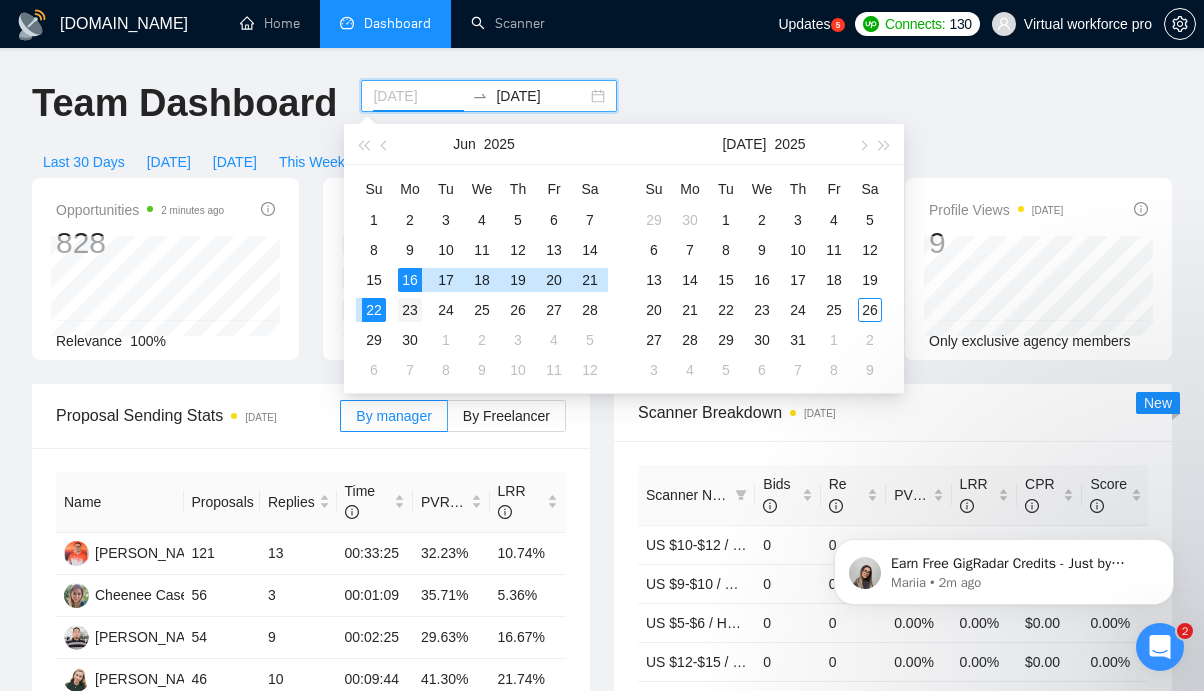 type on "[DATE]" 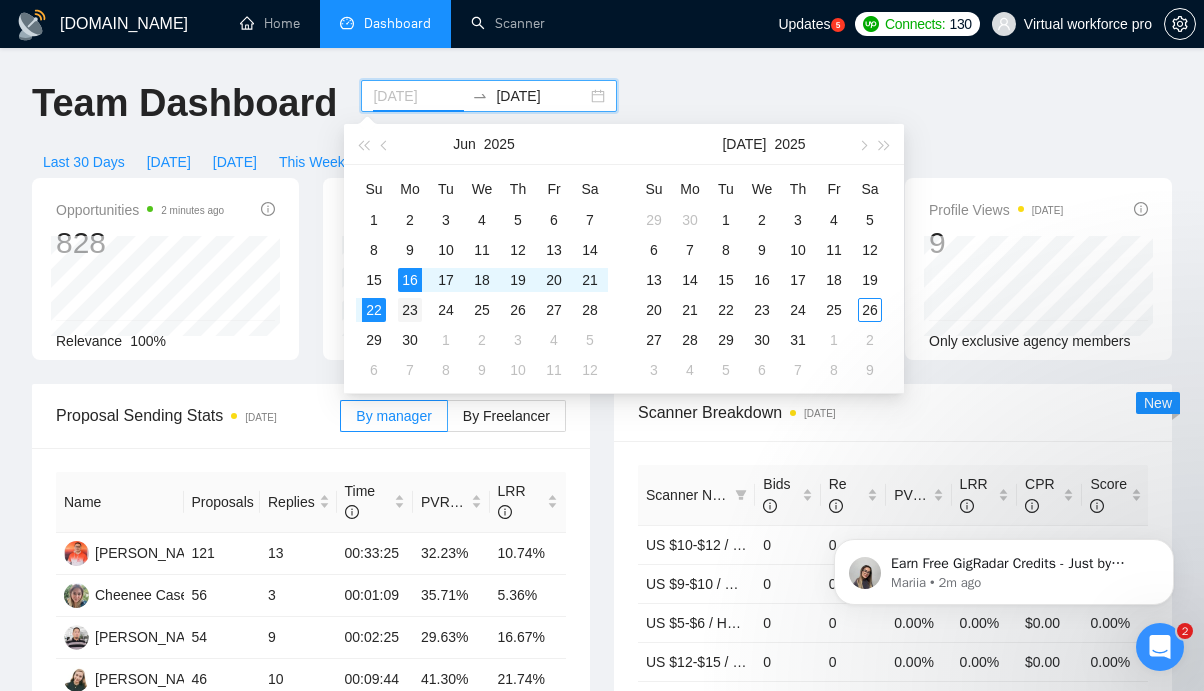 click on "23" at bounding box center [410, 310] 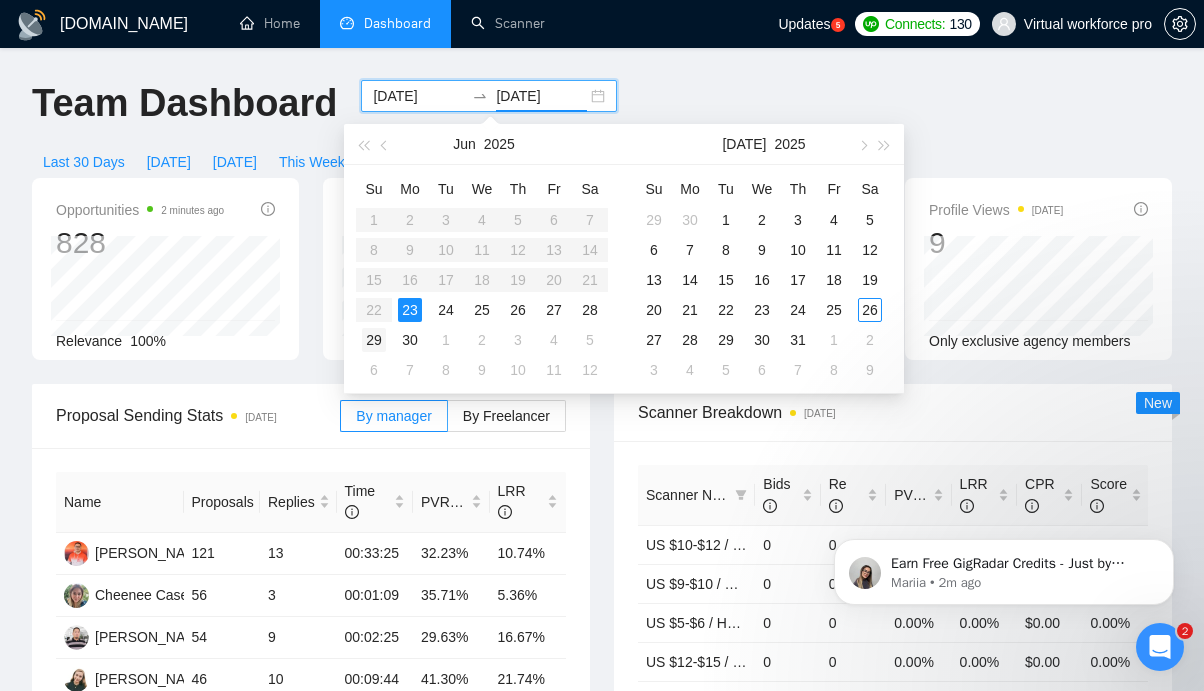 type on "[DATE]" 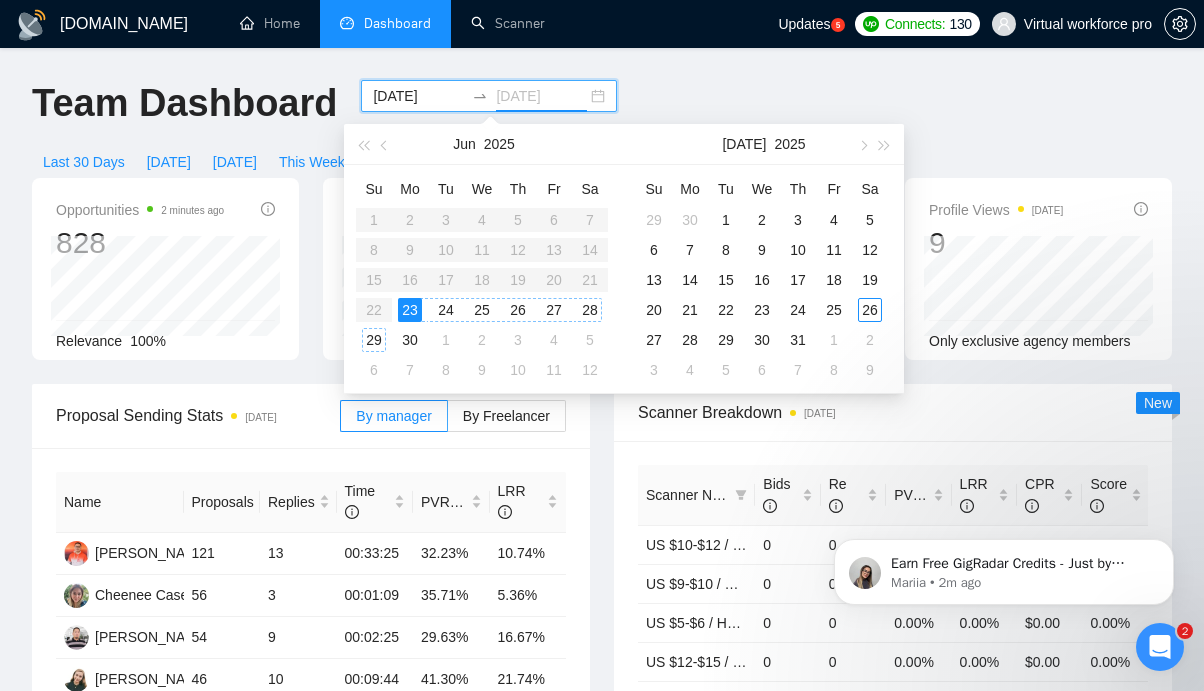 click on "29" at bounding box center (374, 340) 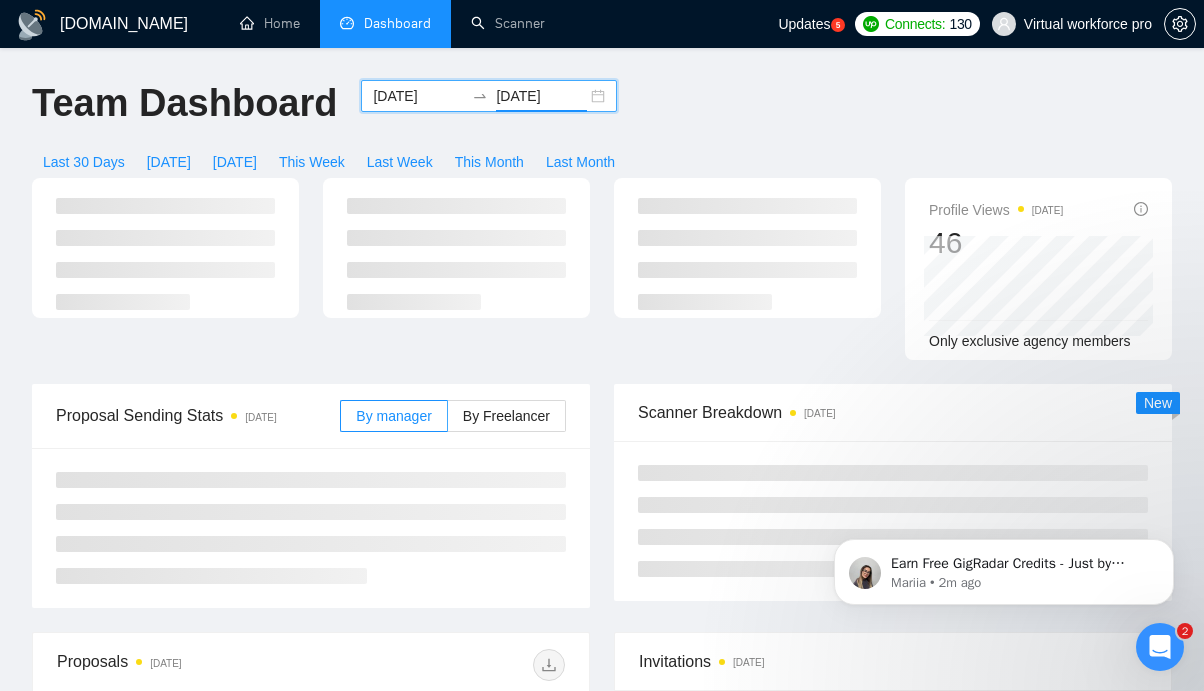 click on "Team Dashboard [DATE] [DATE] Last 30 Days [DATE] [DATE] This Week Last Week This Month Last Month" at bounding box center (602, 129) 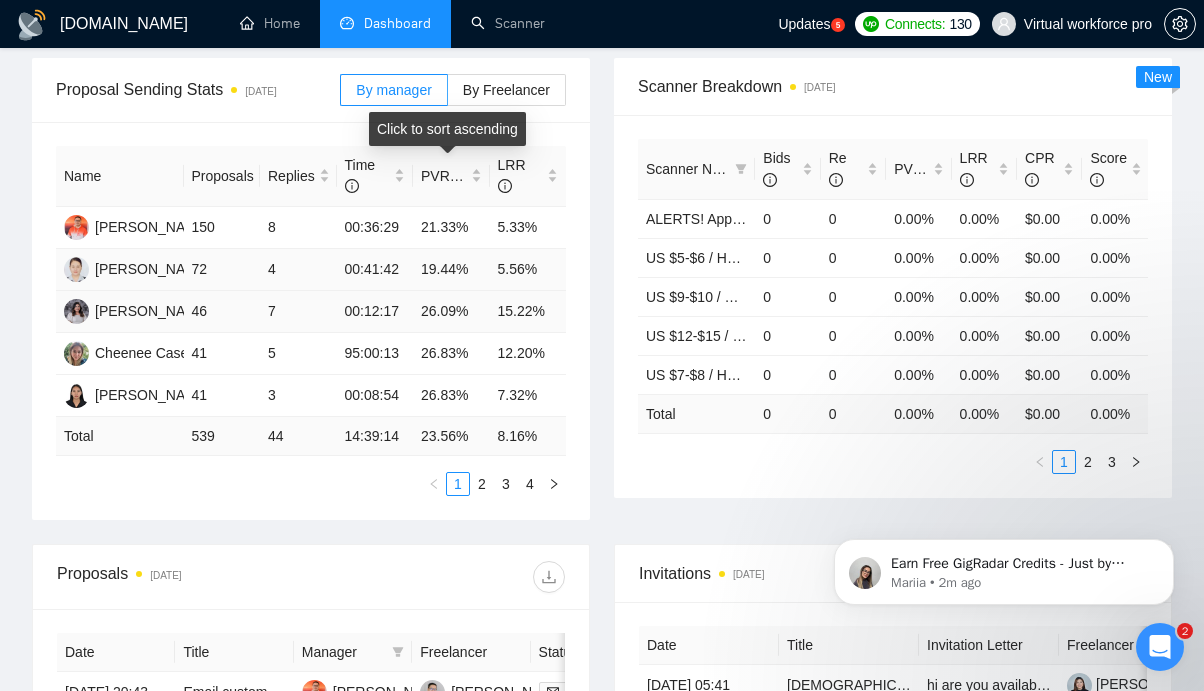 scroll, scrollTop: 677, scrollLeft: 0, axis: vertical 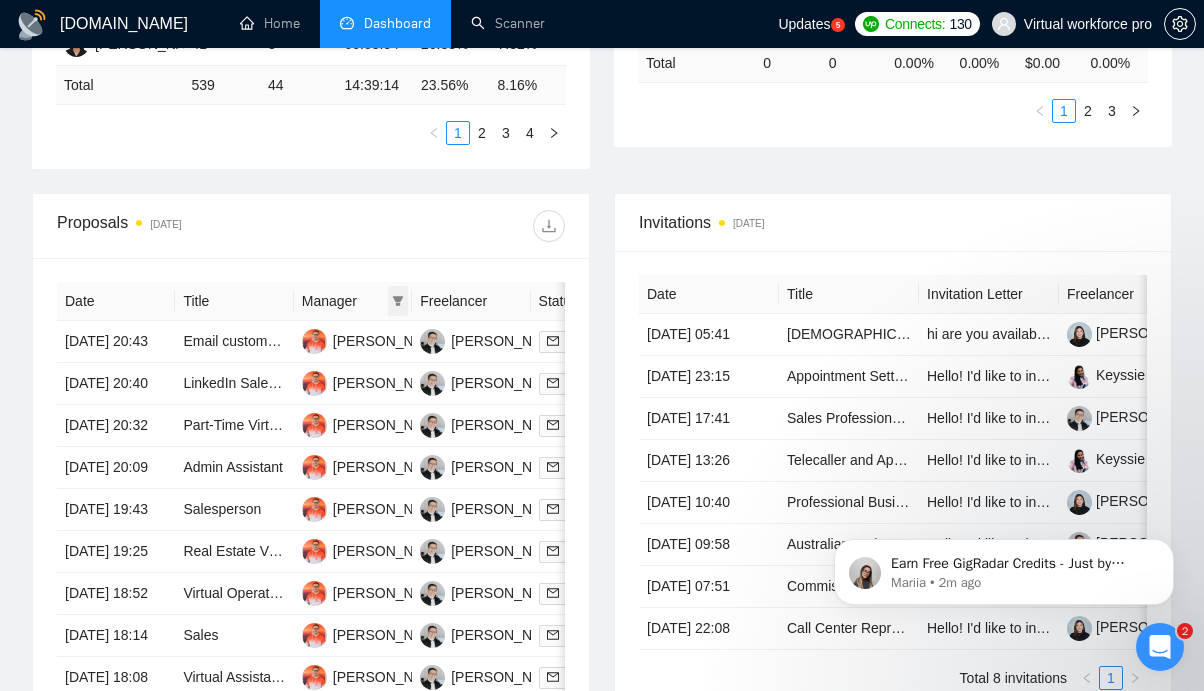click at bounding box center (398, 301) 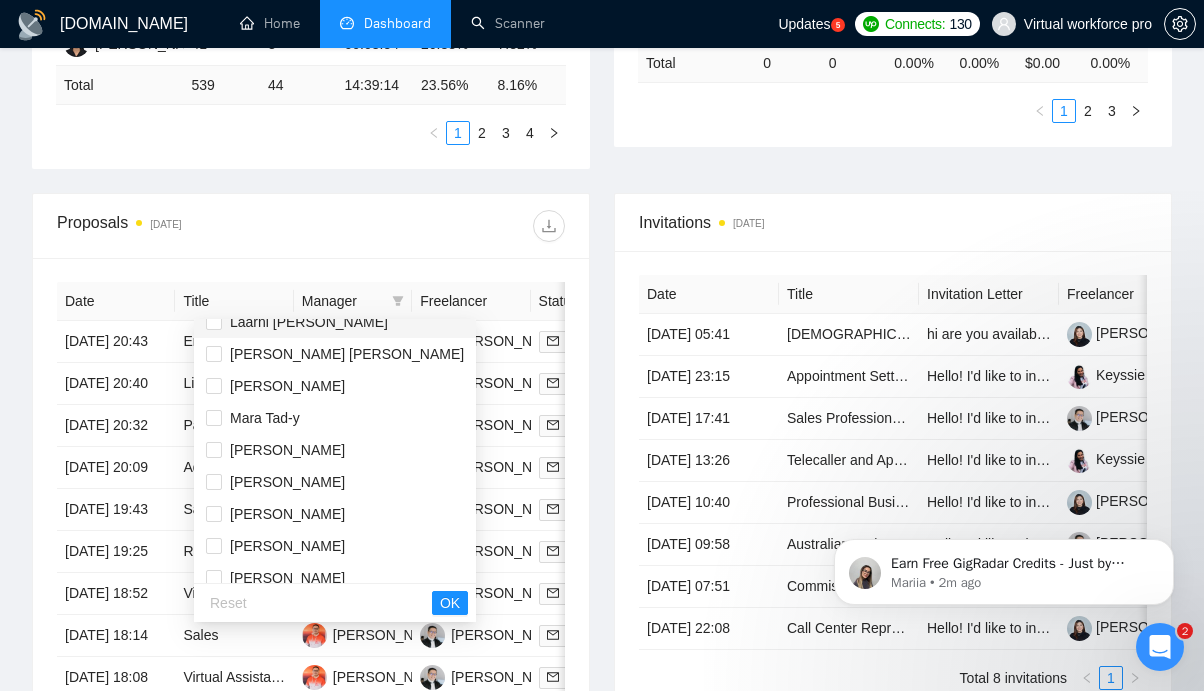 scroll, scrollTop: 256, scrollLeft: 0, axis: vertical 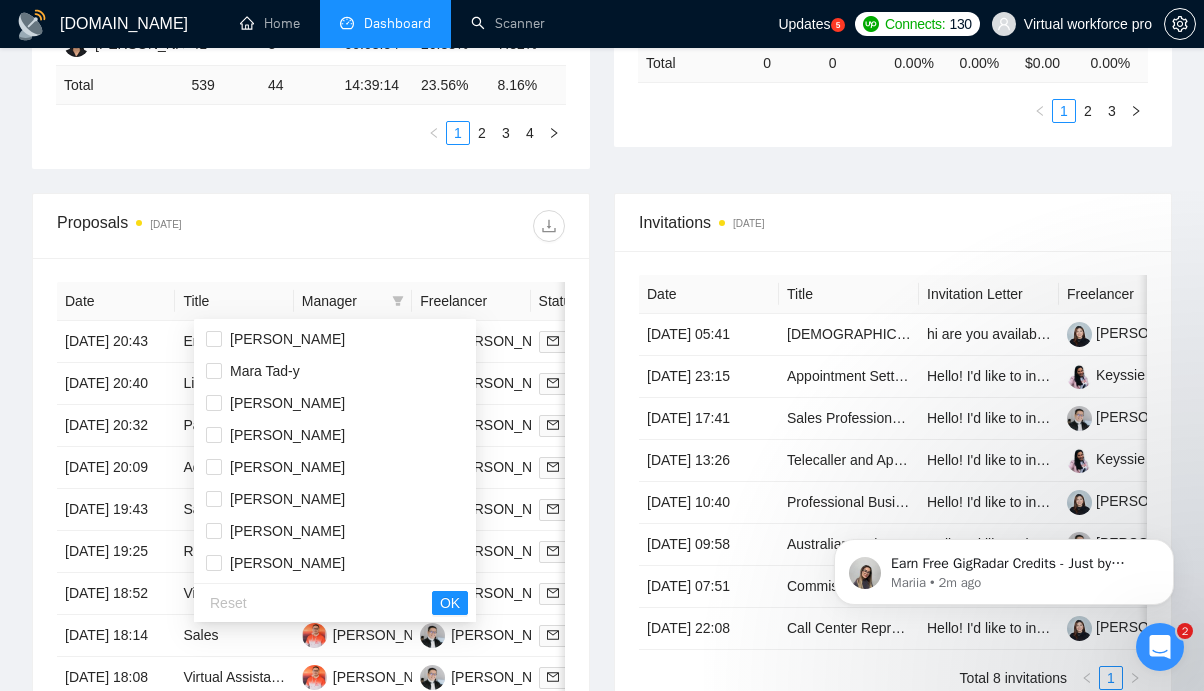 click at bounding box center (438, 226) 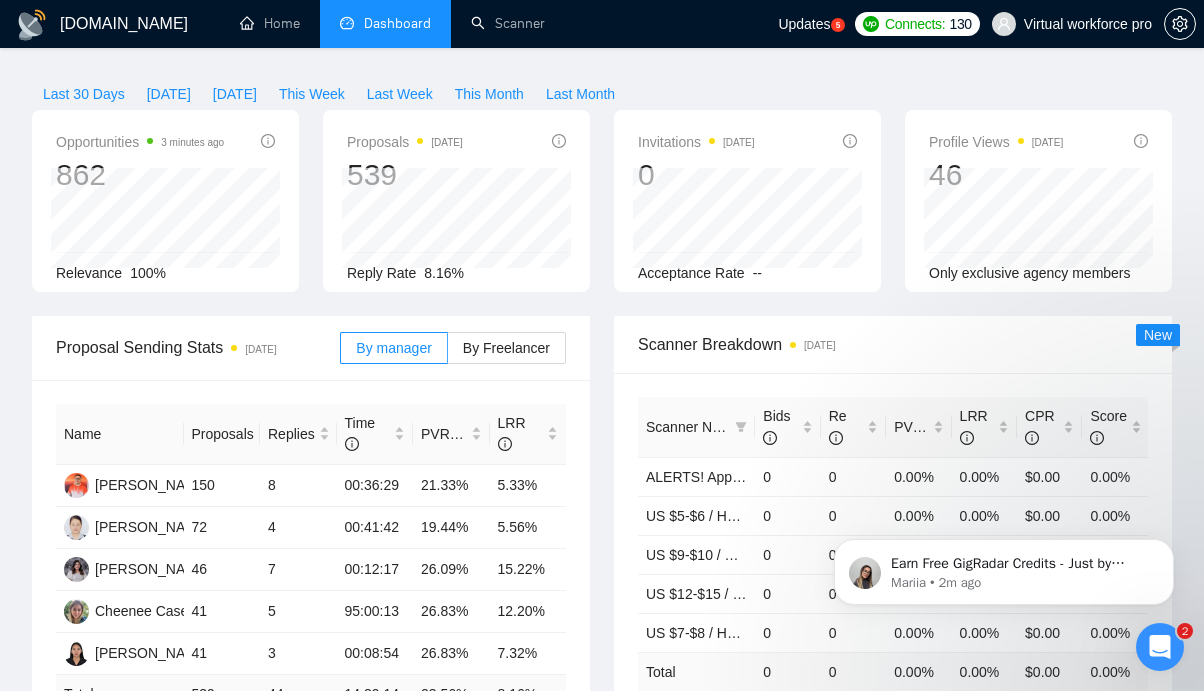 scroll, scrollTop: 0, scrollLeft: 0, axis: both 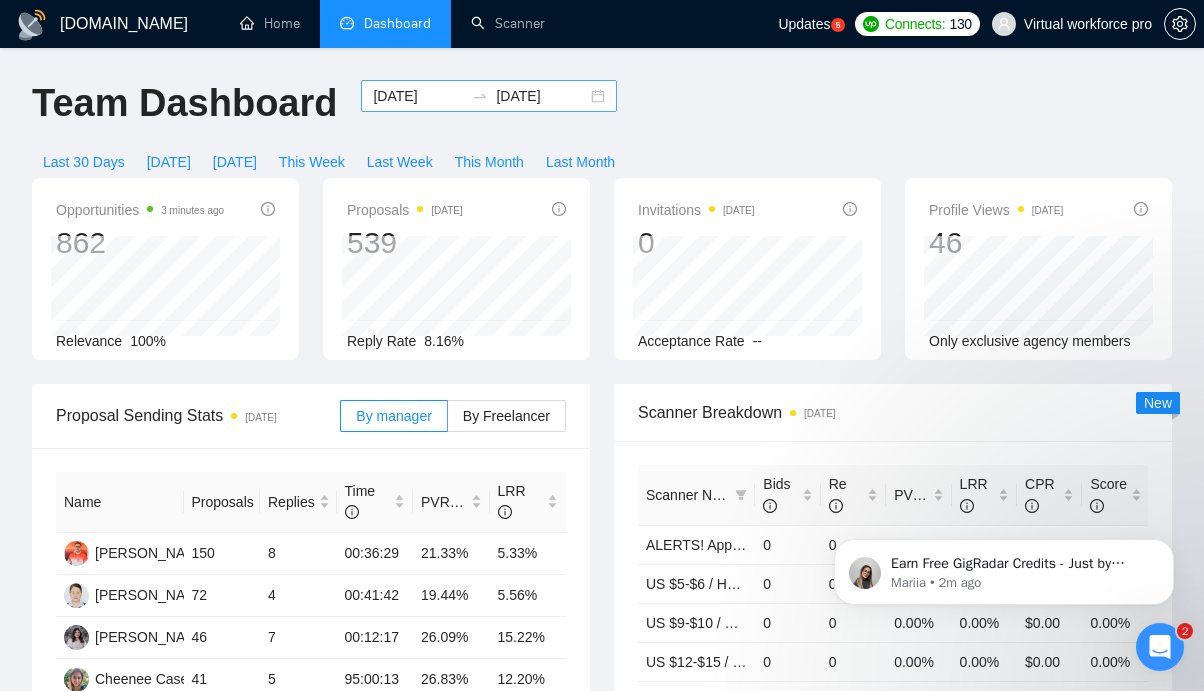click on "[DATE]" at bounding box center (418, 96) 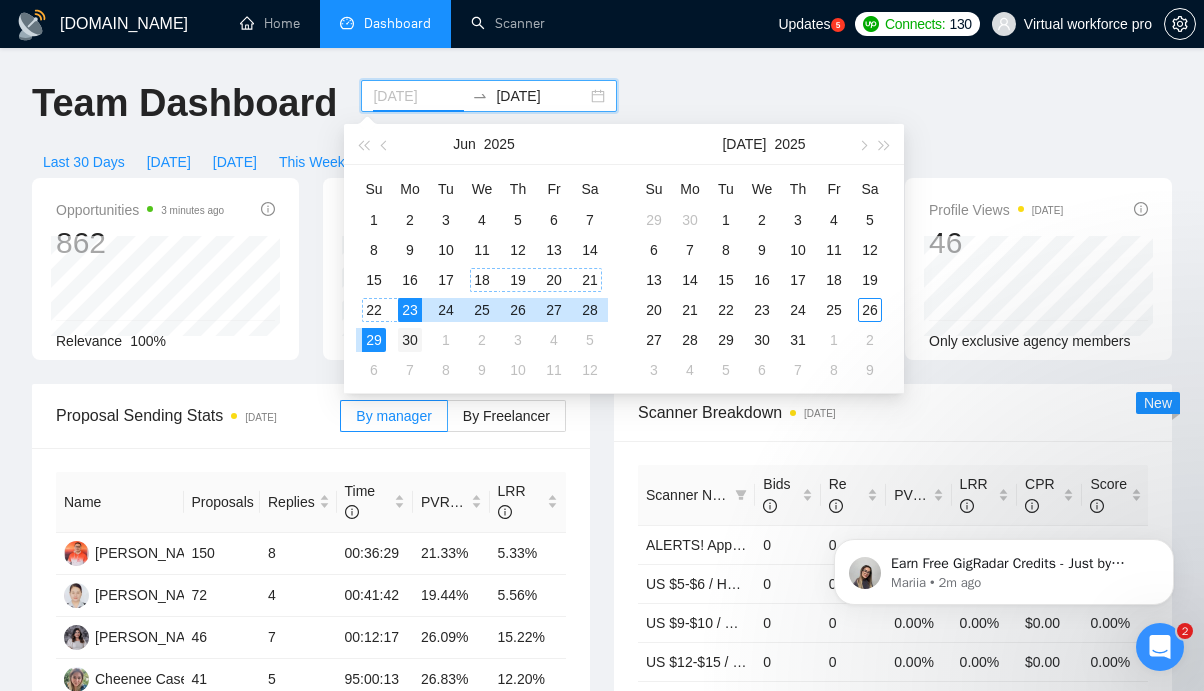 type on "[DATE]" 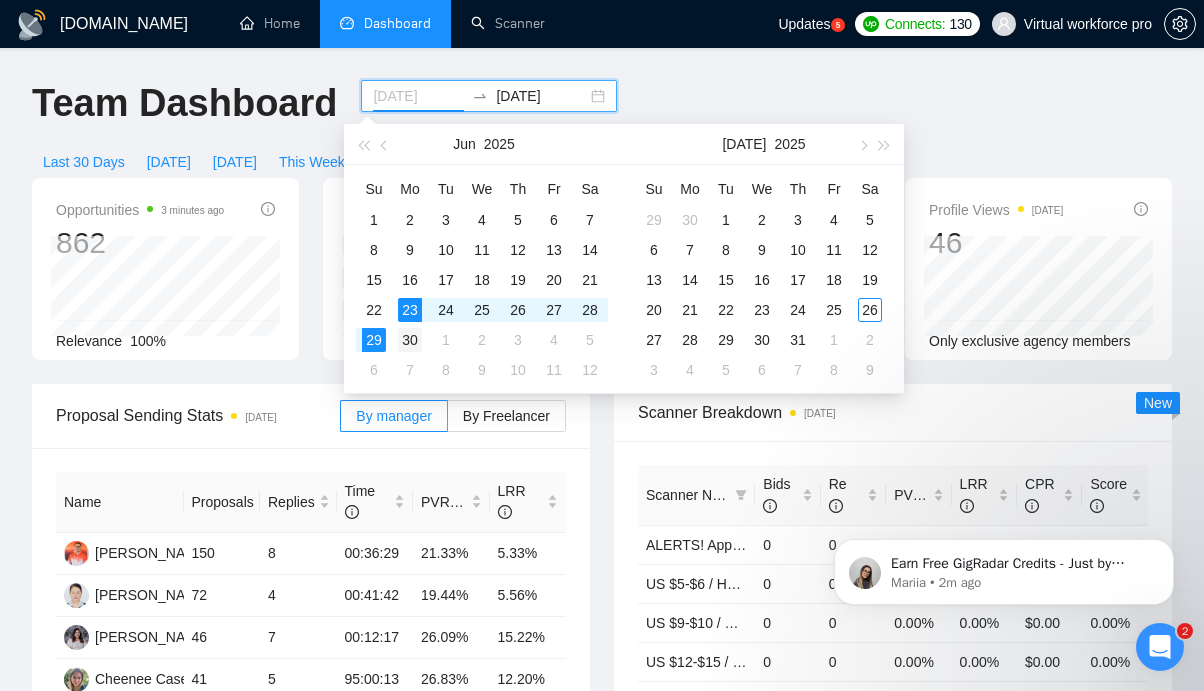 click on "30" at bounding box center (410, 340) 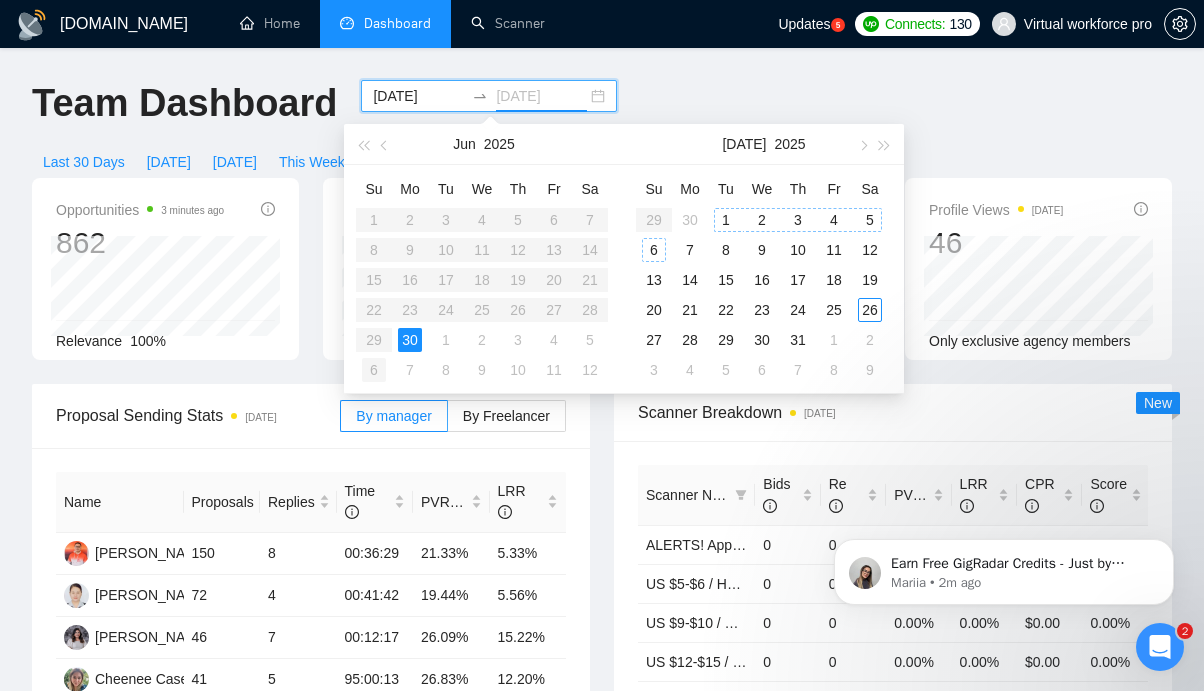 type on "[DATE]" 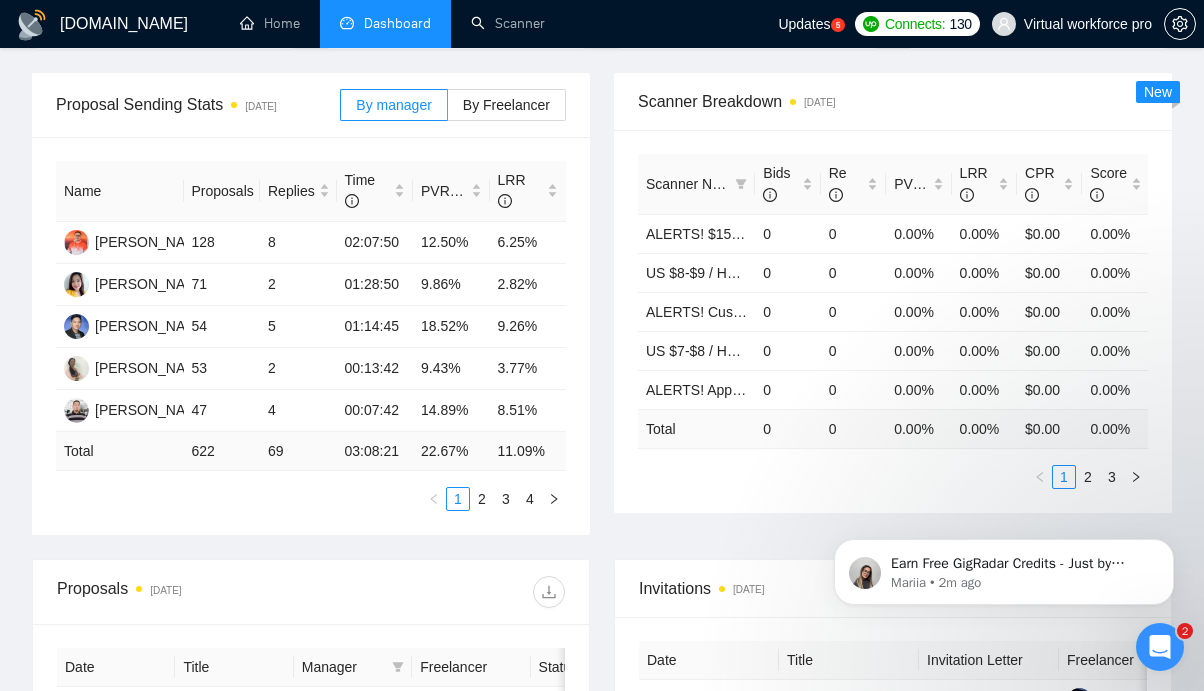 scroll, scrollTop: 652, scrollLeft: 0, axis: vertical 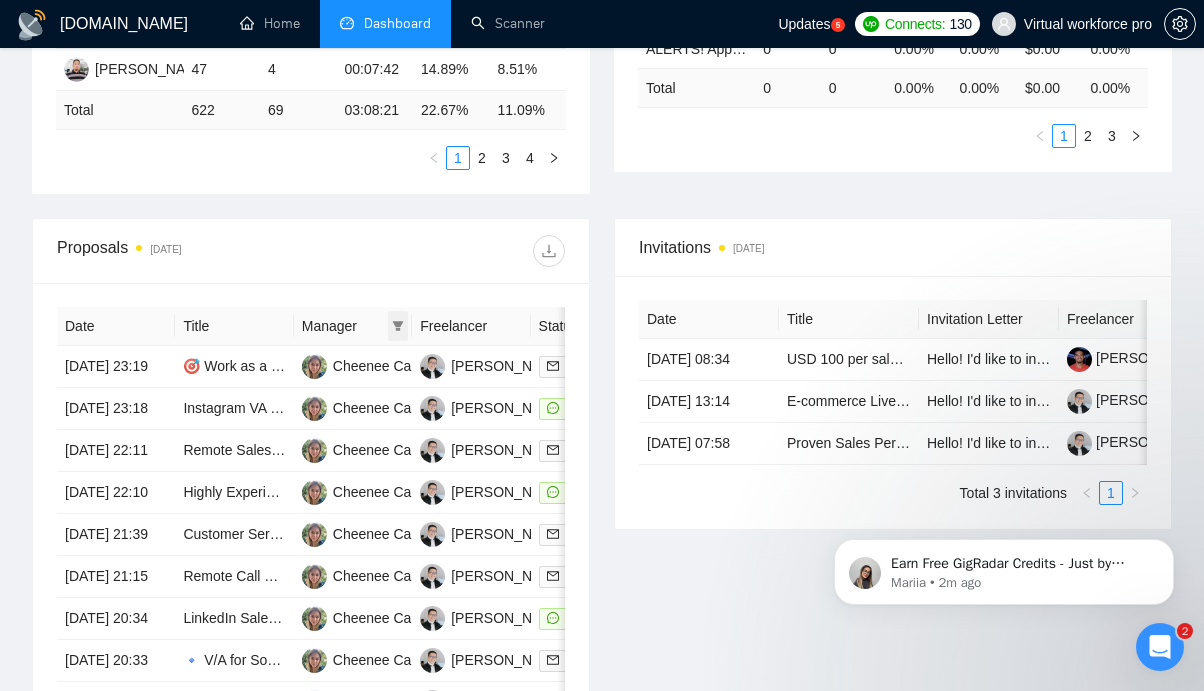 click 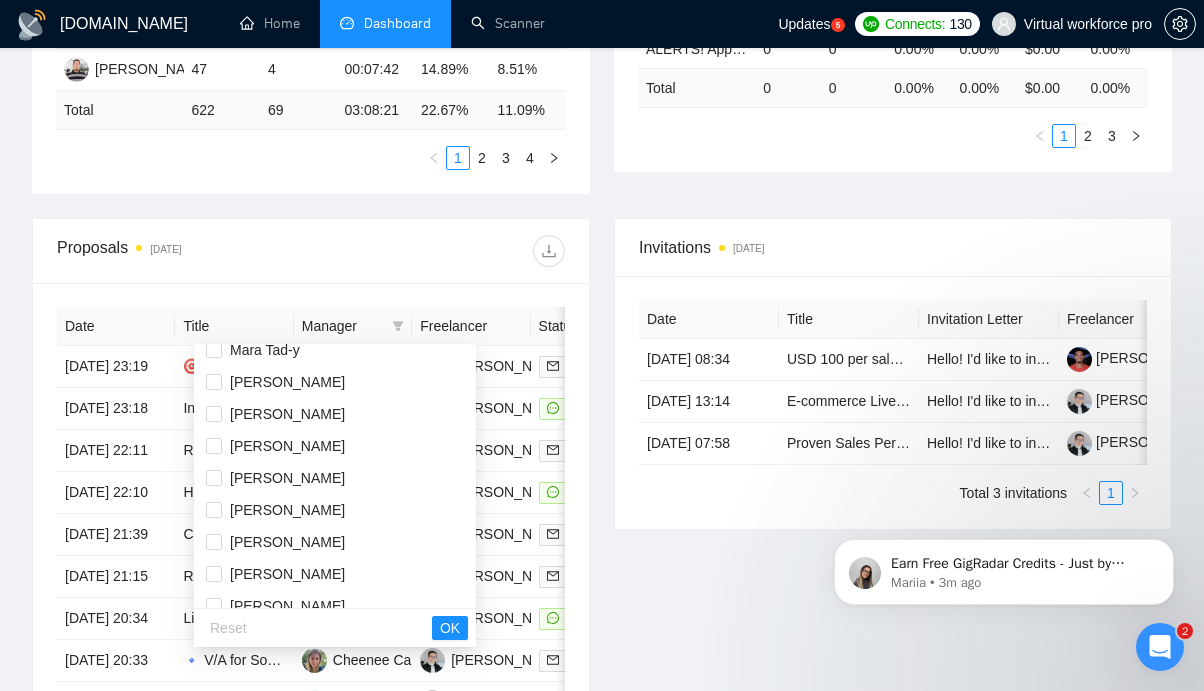 scroll, scrollTop: 264, scrollLeft: 0, axis: vertical 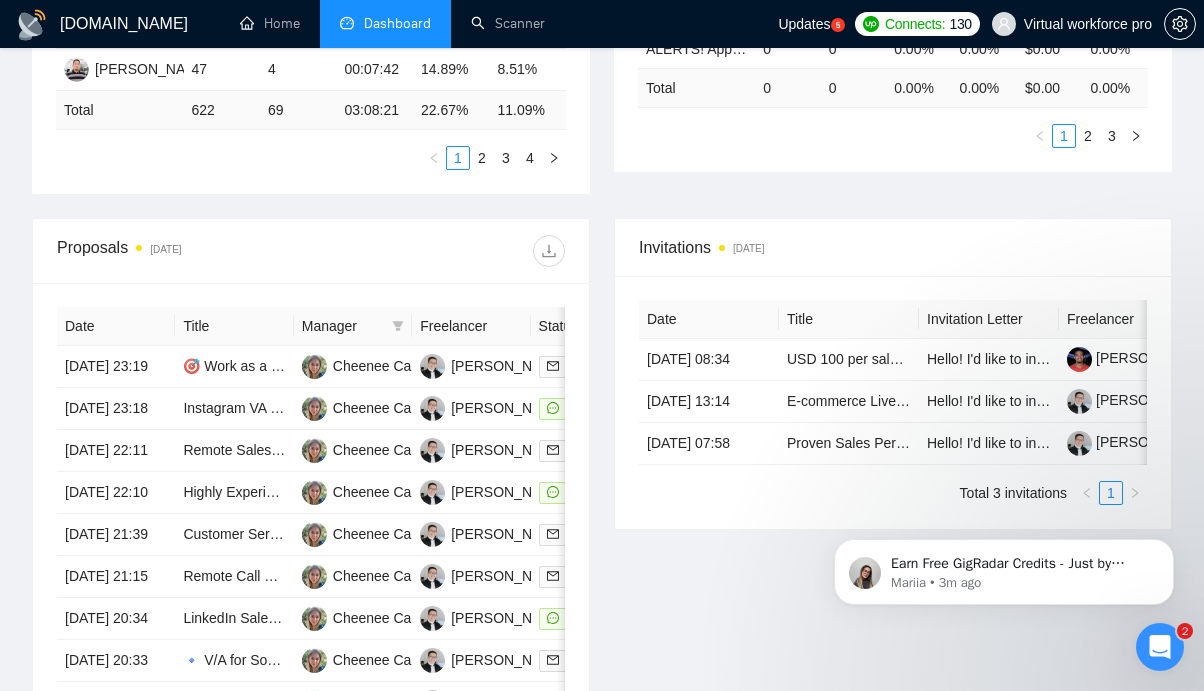 click at bounding box center (438, 251) 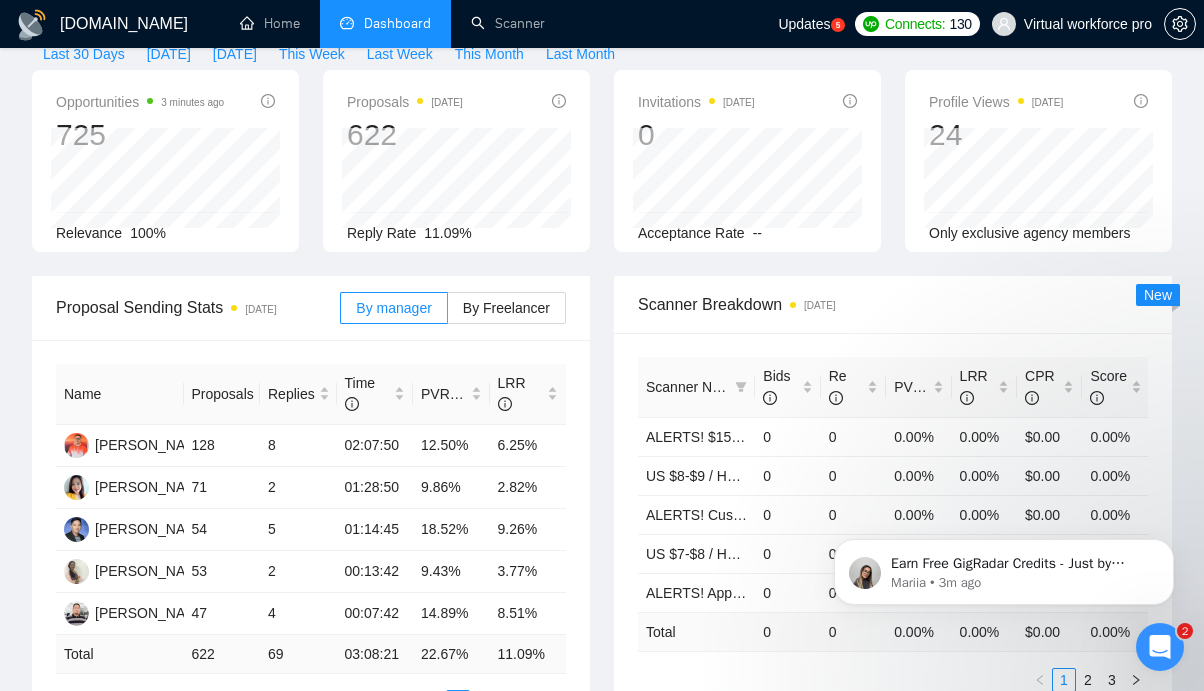 scroll, scrollTop: 0, scrollLeft: 0, axis: both 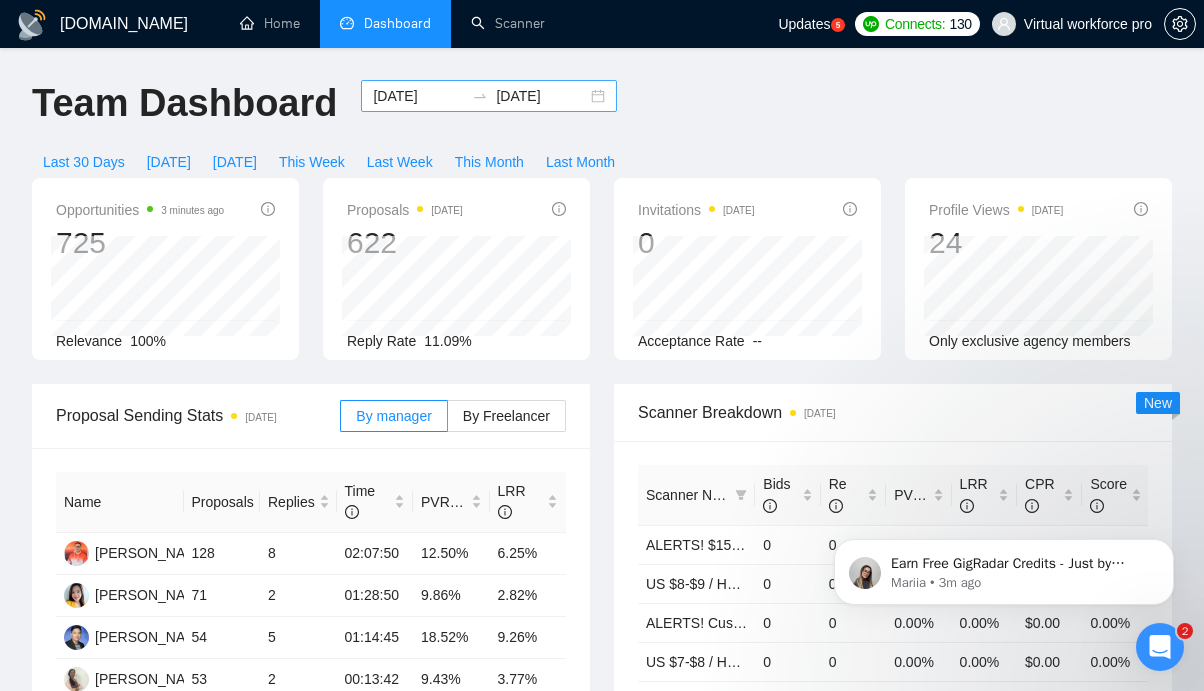 click on "[DATE]" at bounding box center (418, 96) 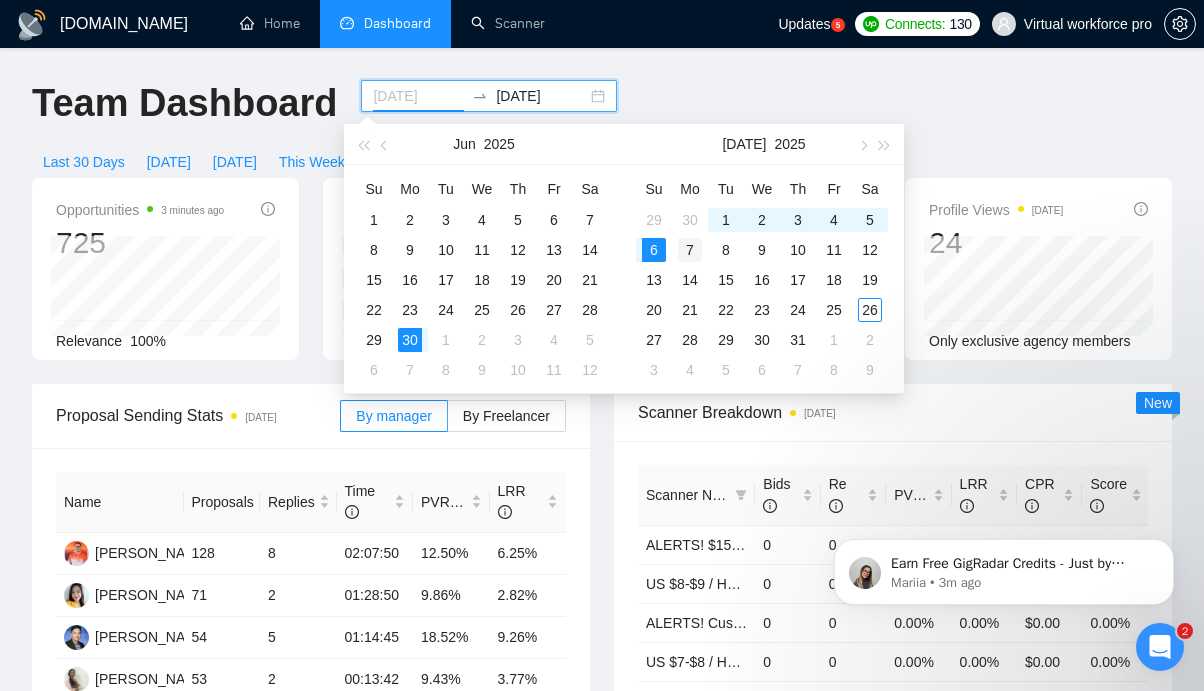 type on "[DATE]" 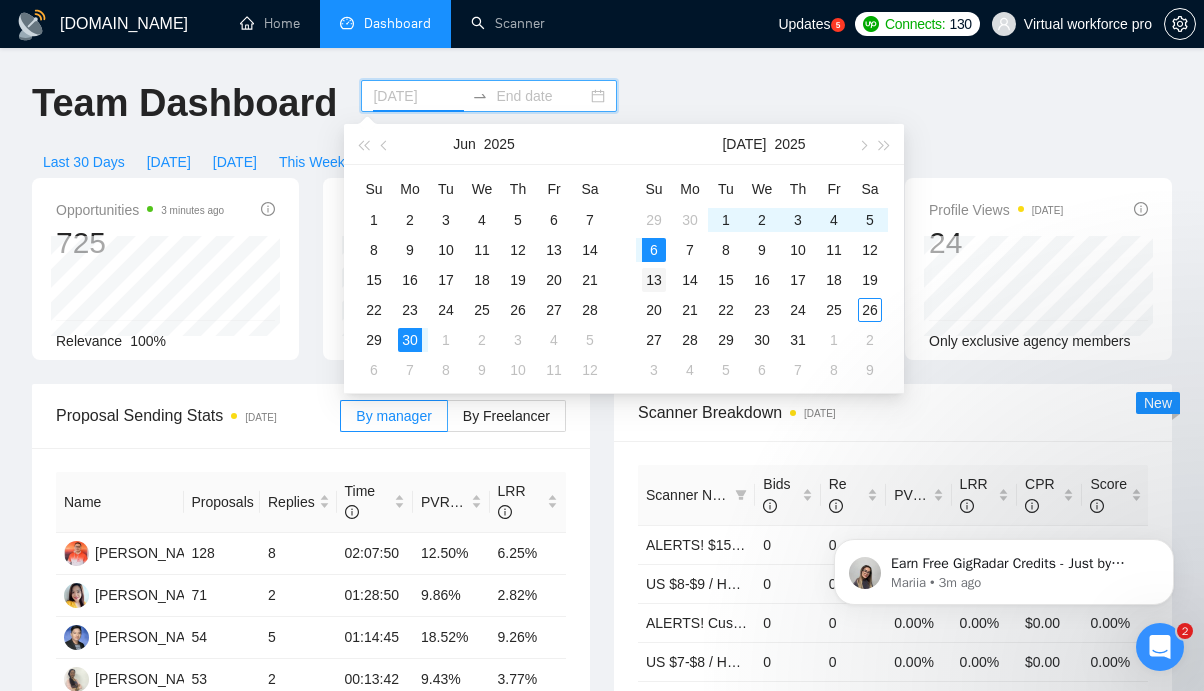 type on "[DATE]" 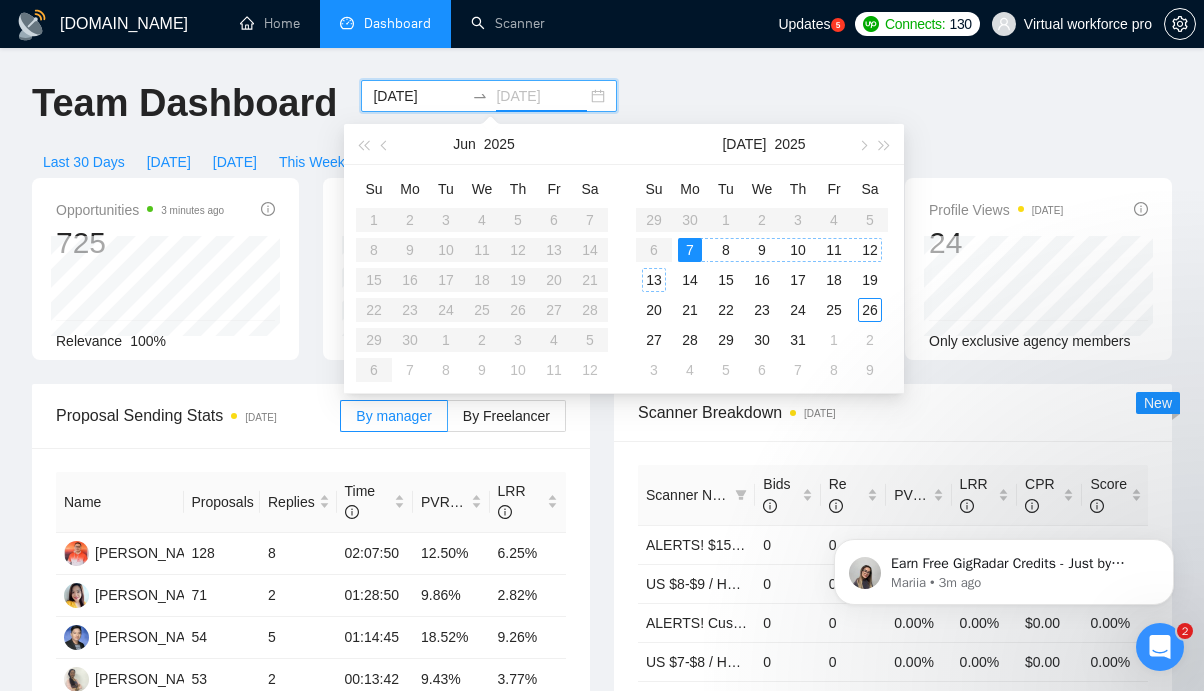 click on "13" at bounding box center (654, 280) 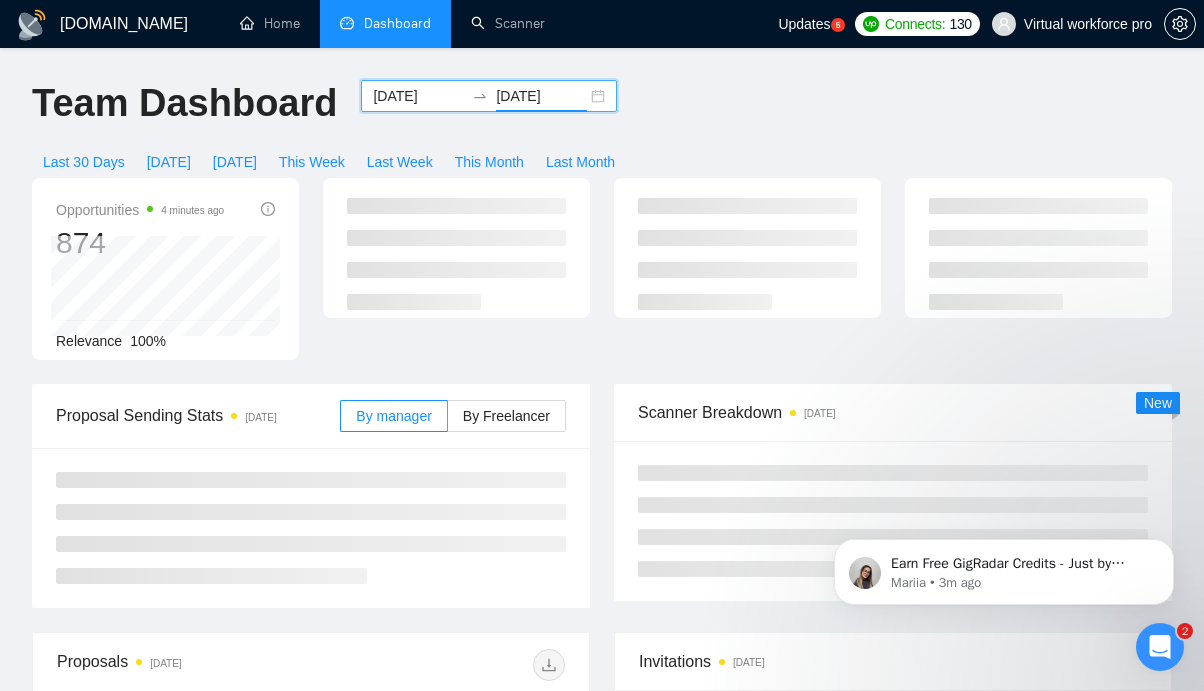 click on "Team Dashboard [DATE] [DATE] Last 30 Days [DATE] [DATE] This Week Last Week This Month Last Month" at bounding box center [602, 129] 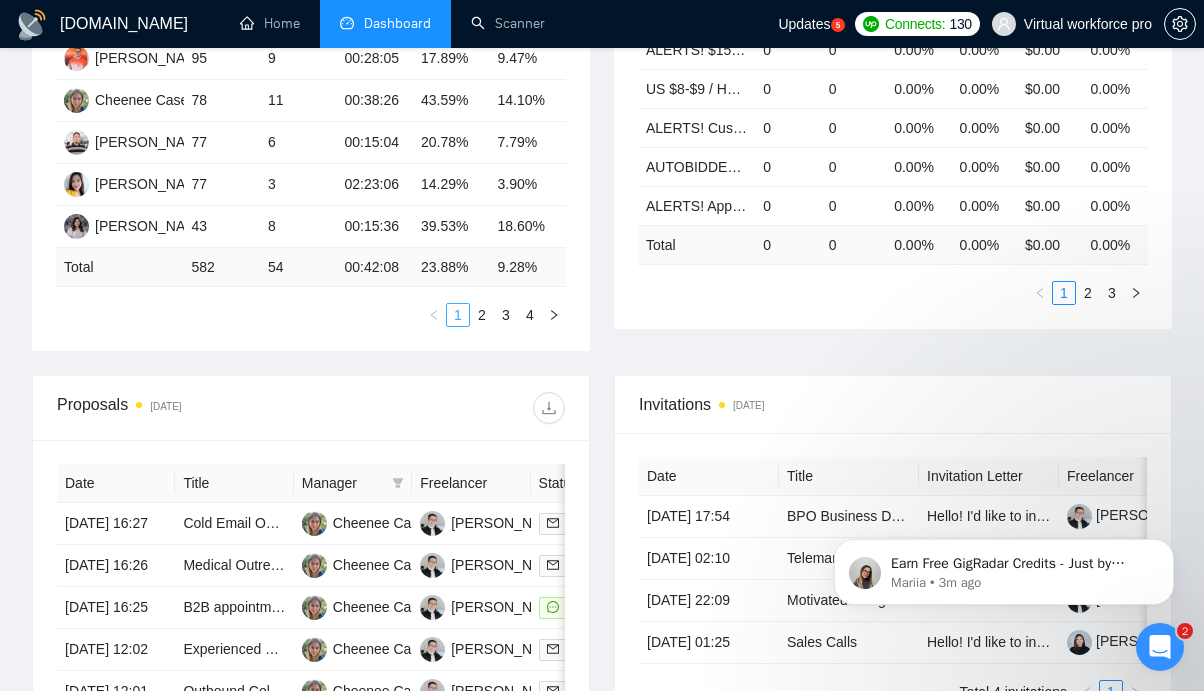 scroll, scrollTop: 738, scrollLeft: 0, axis: vertical 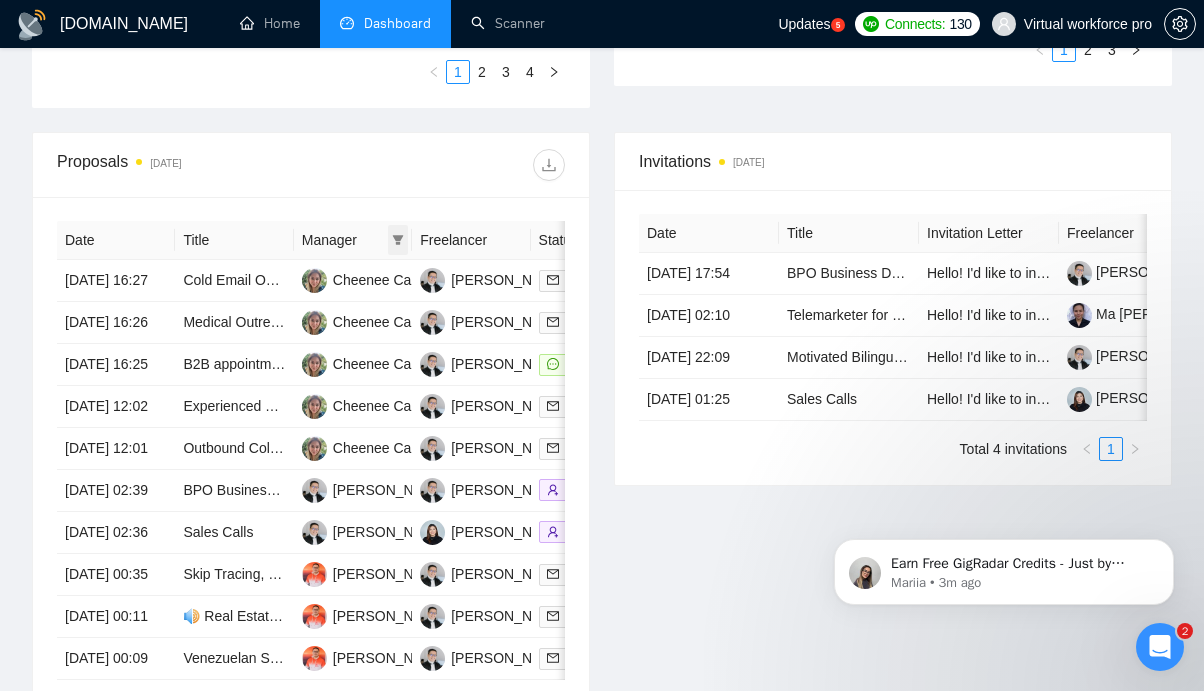 click 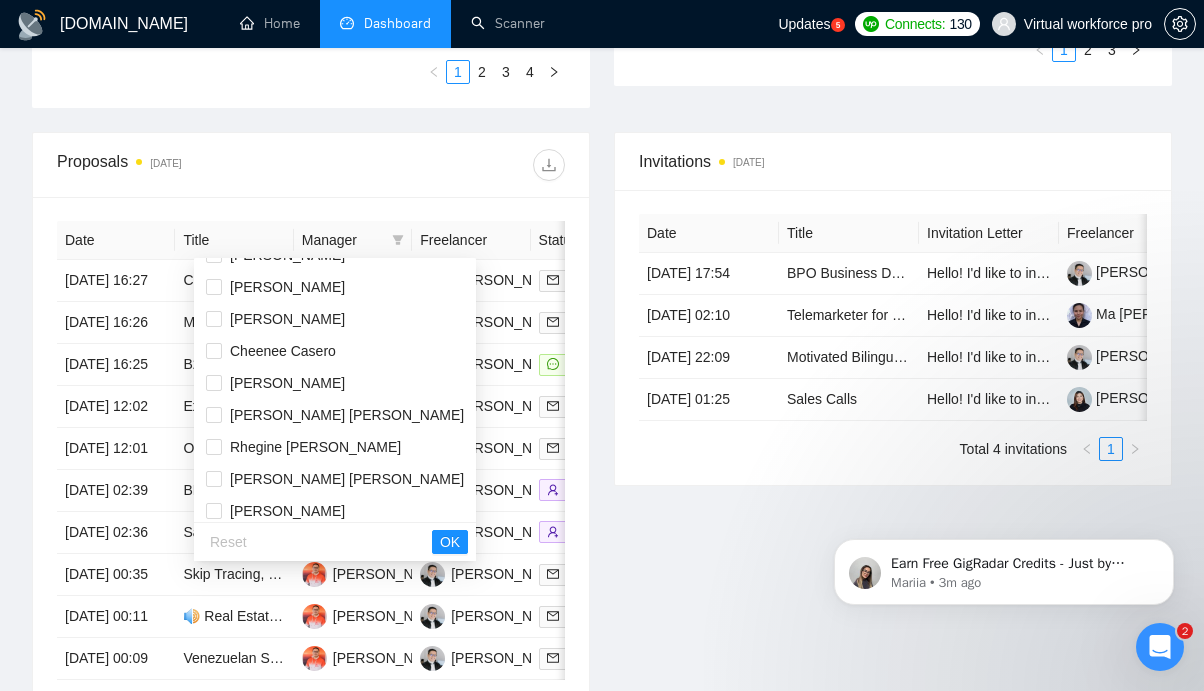 scroll, scrollTop: 0, scrollLeft: 0, axis: both 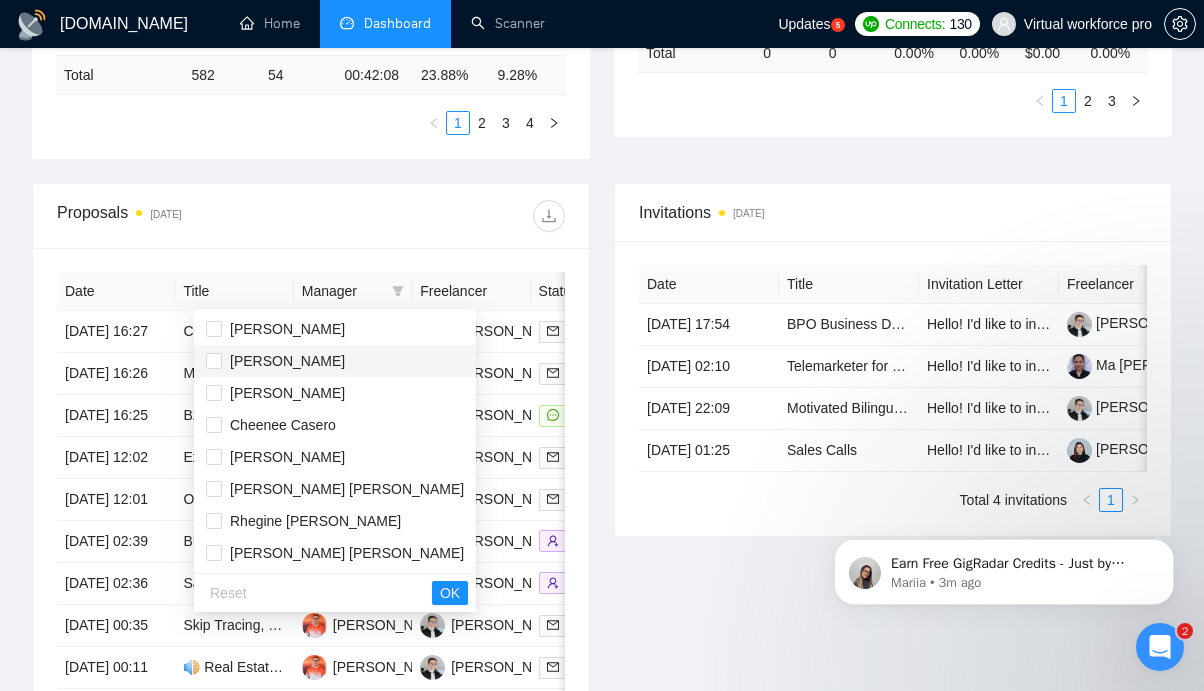 click on "[PERSON_NAME]" at bounding box center [287, 361] 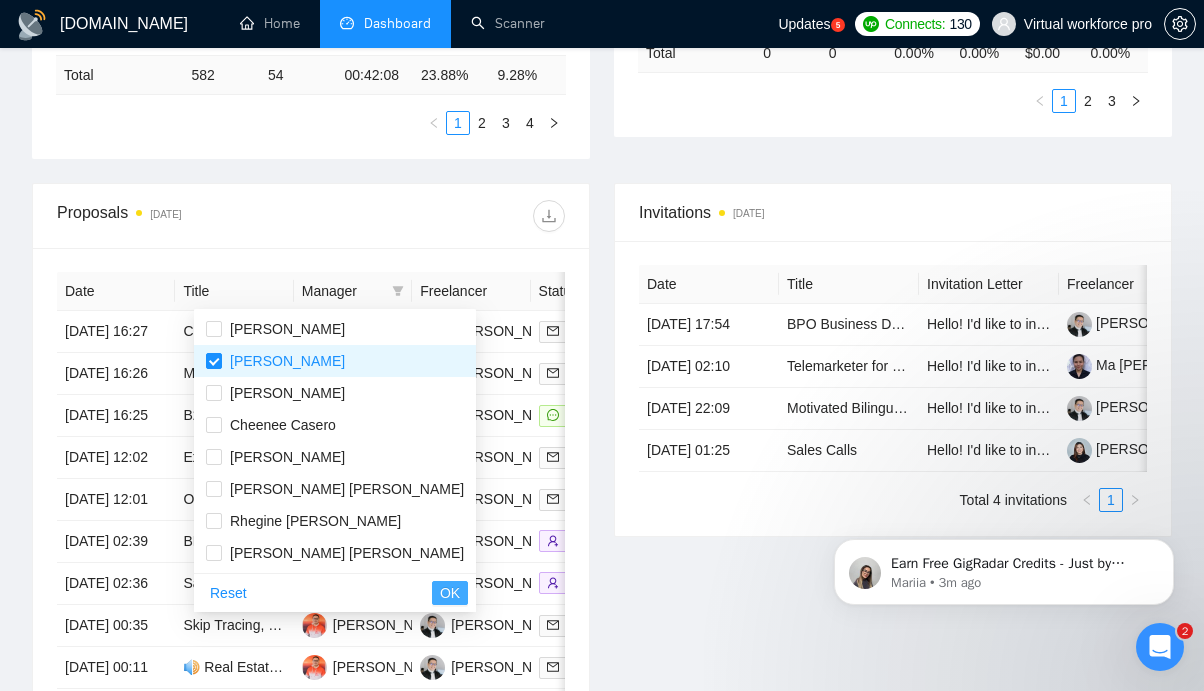 click on "OK" at bounding box center (450, 593) 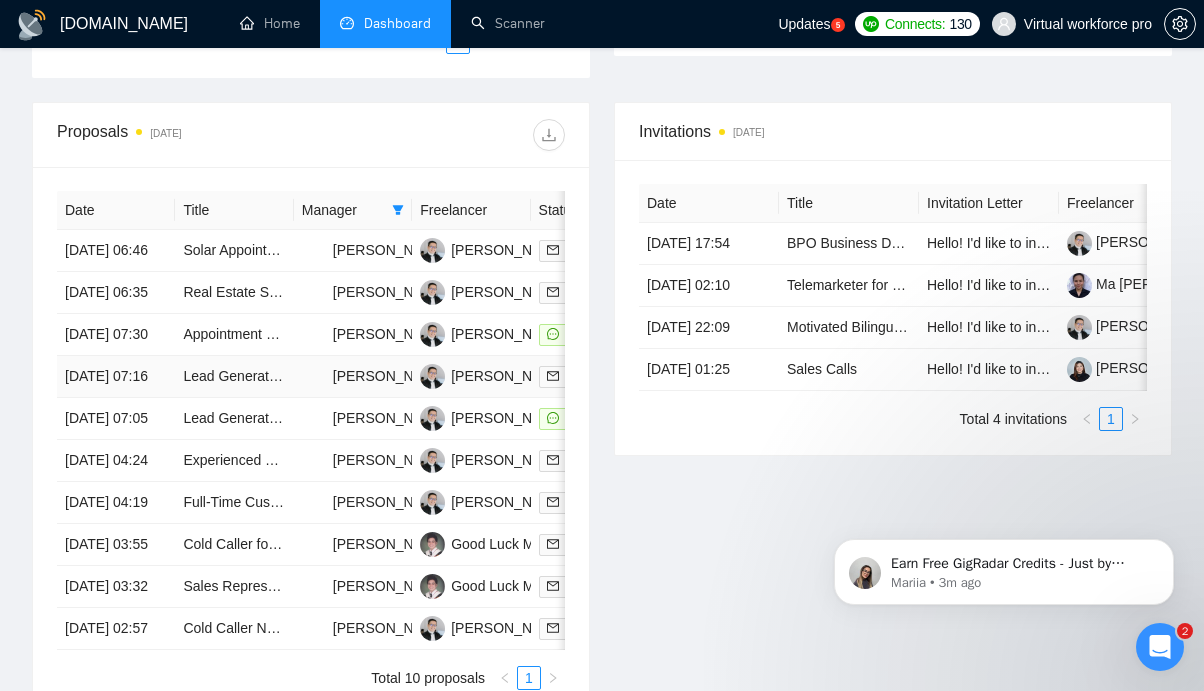 scroll, scrollTop: 709, scrollLeft: 0, axis: vertical 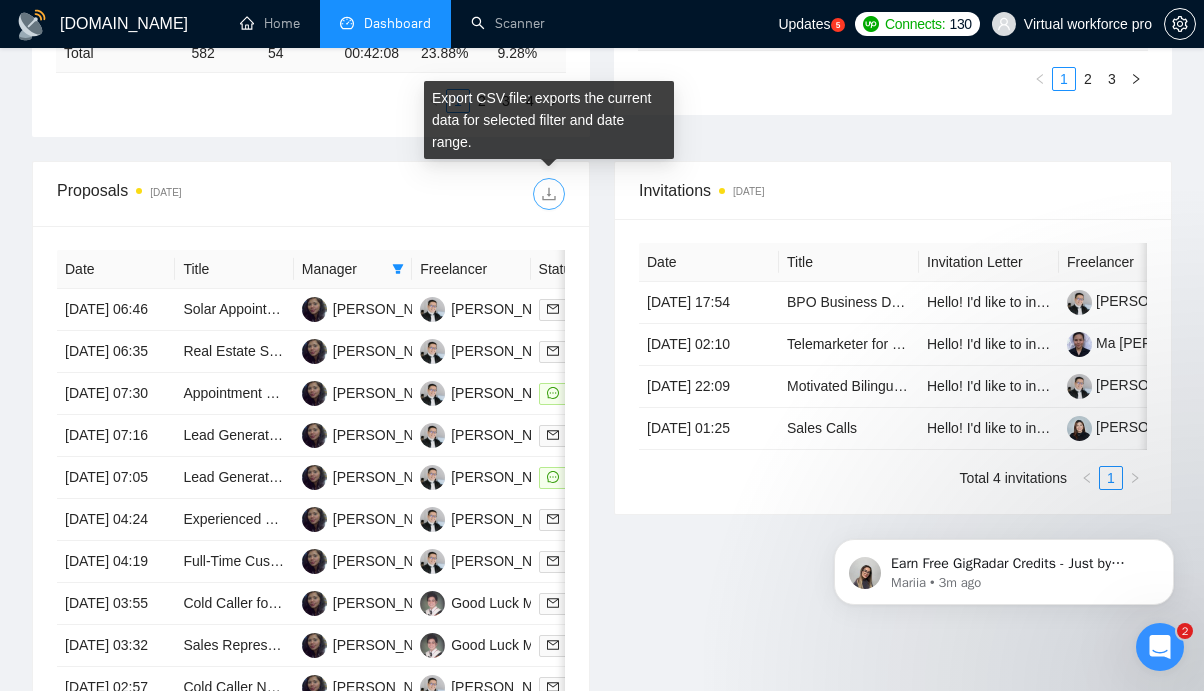 click 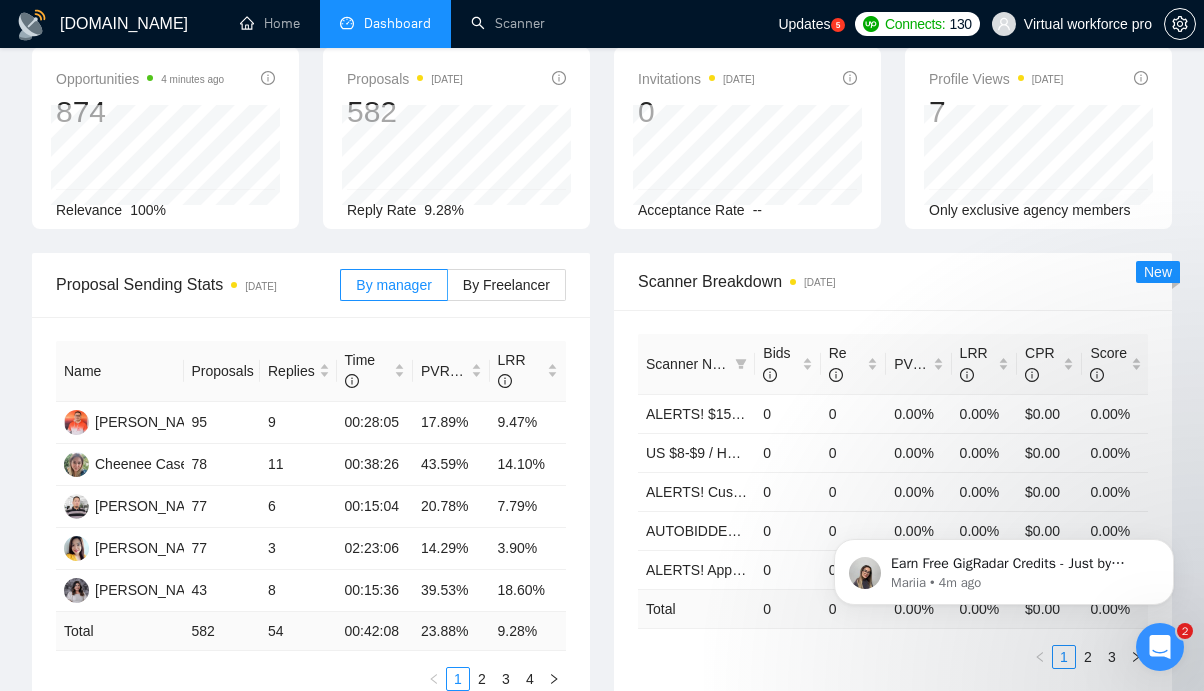 scroll, scrollTop: 0, scrollLeft: 0, axis: both 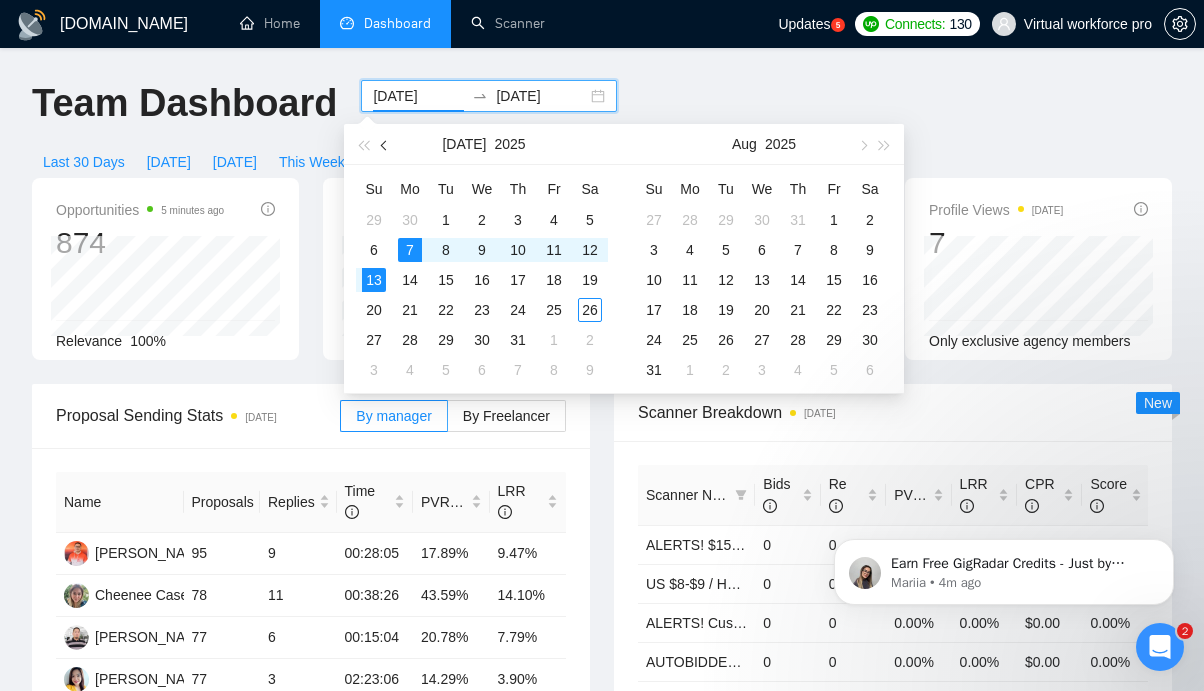 click at bounding box center (386, 145) 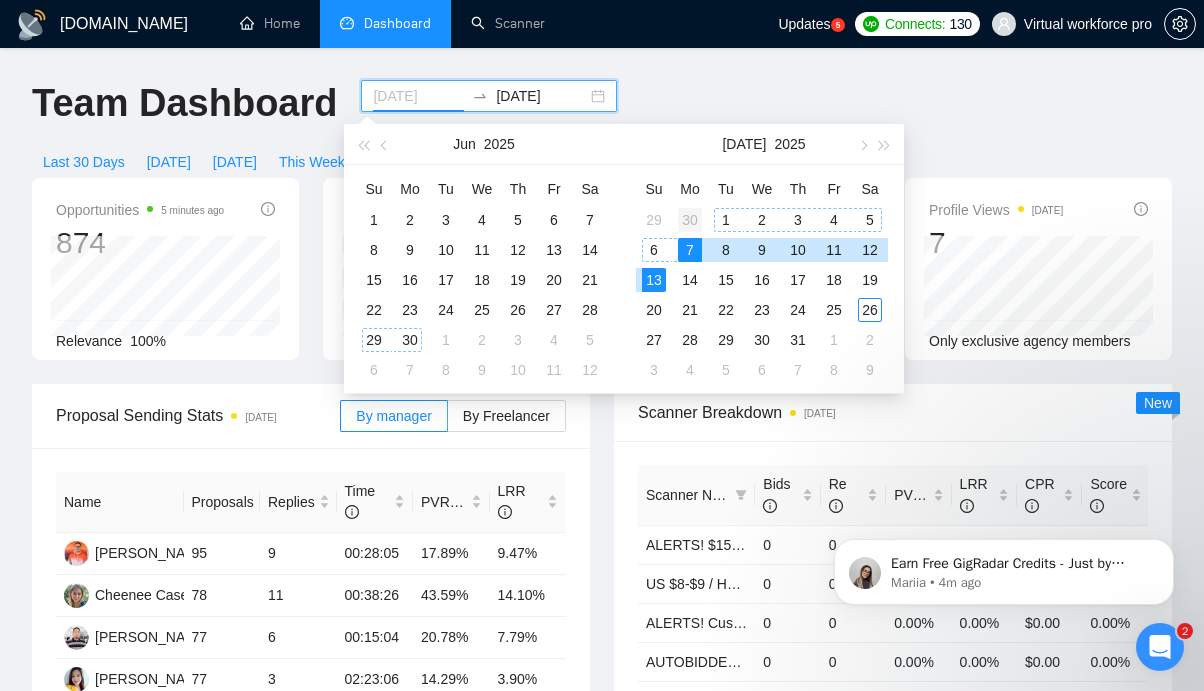 type on "[DATE]" 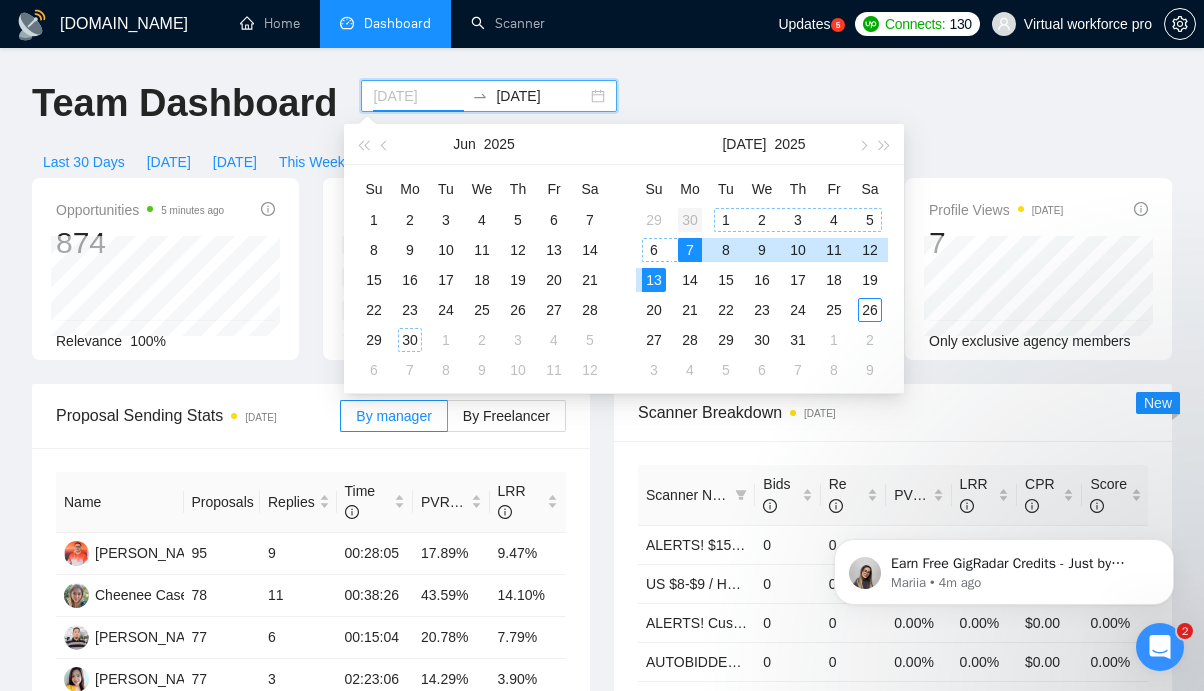 click on "30" at bounding box center [690, 220] 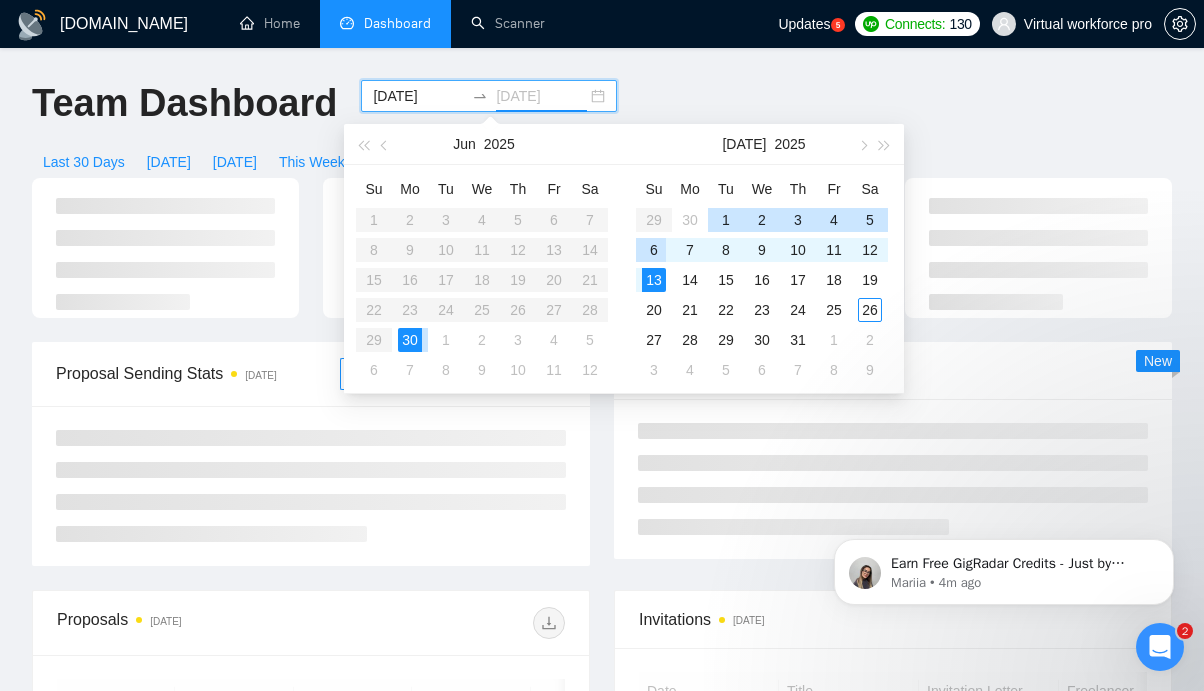 click on "6" at bounding box center (654, 250) 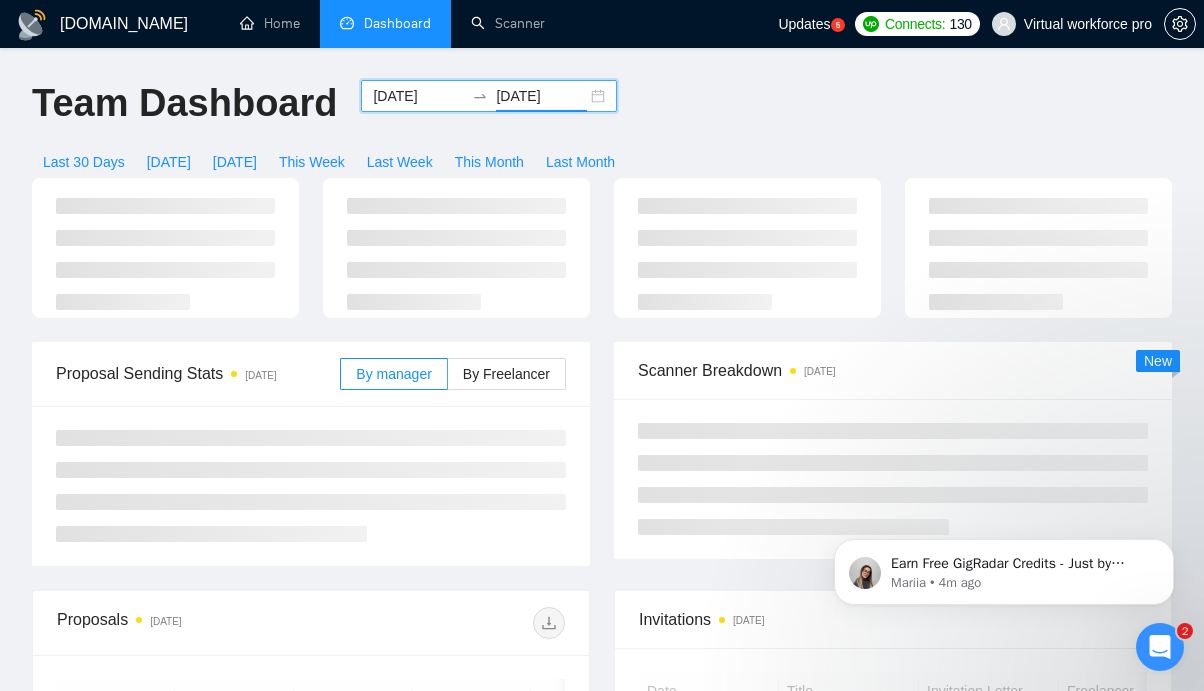 click on "[DATE]" at bounding box center (541, 96) 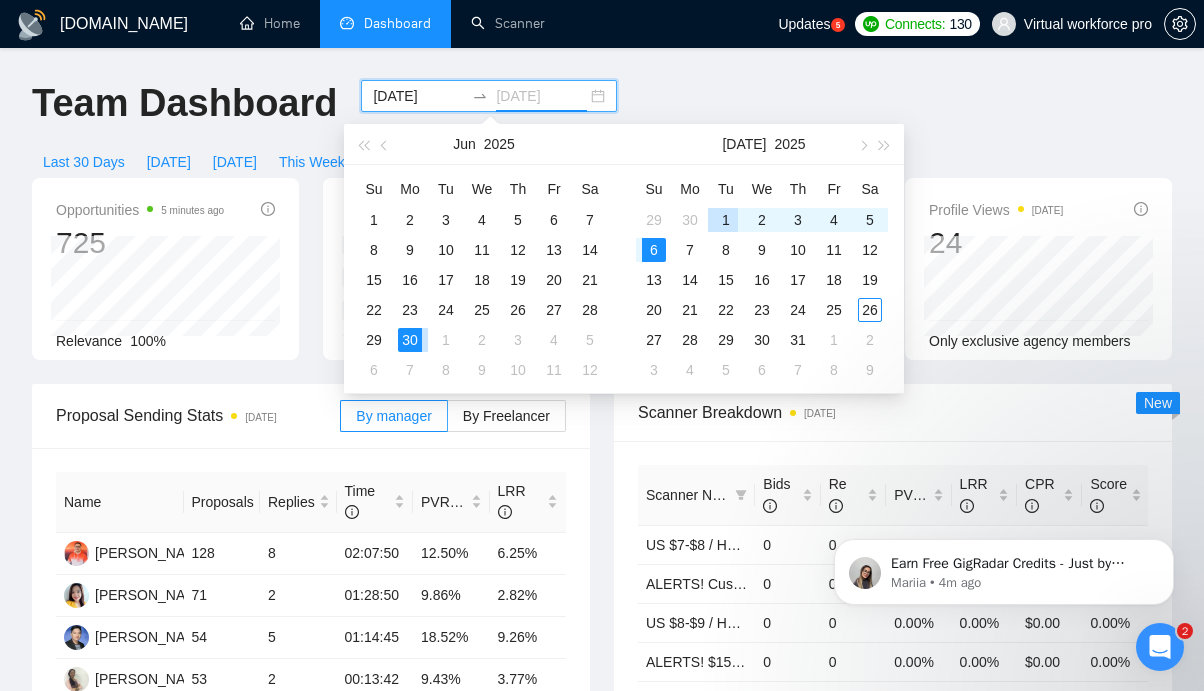 type on "[DATE]" 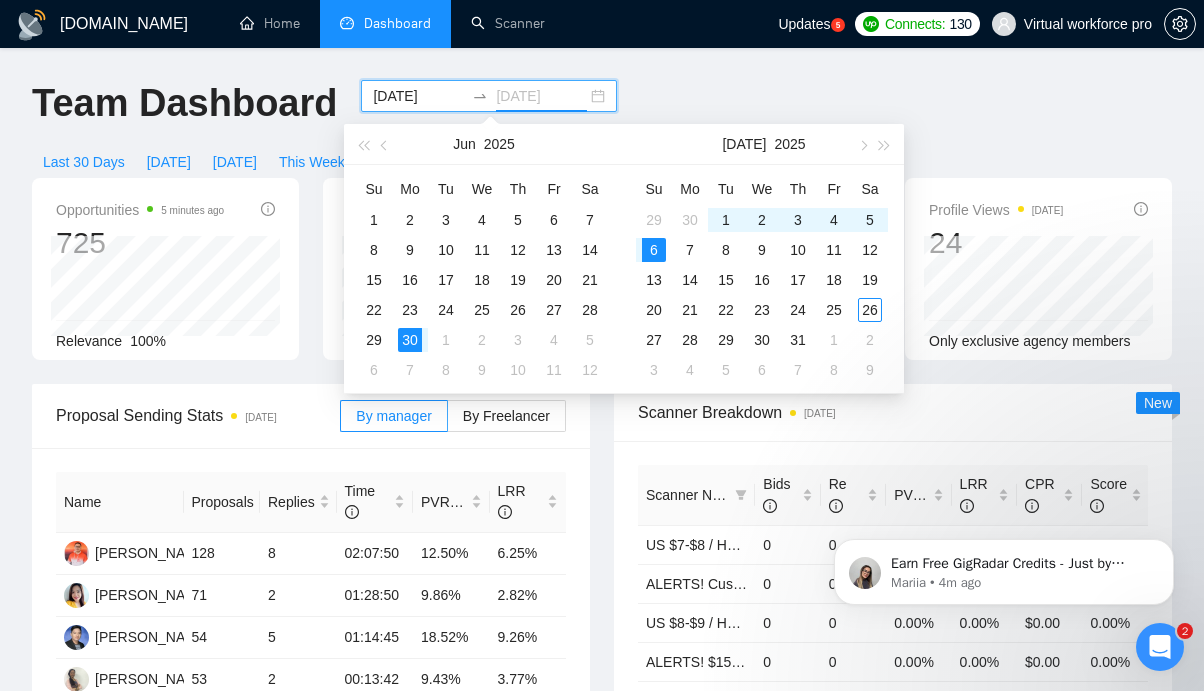 click on "30" at bounding box center [410, 340] 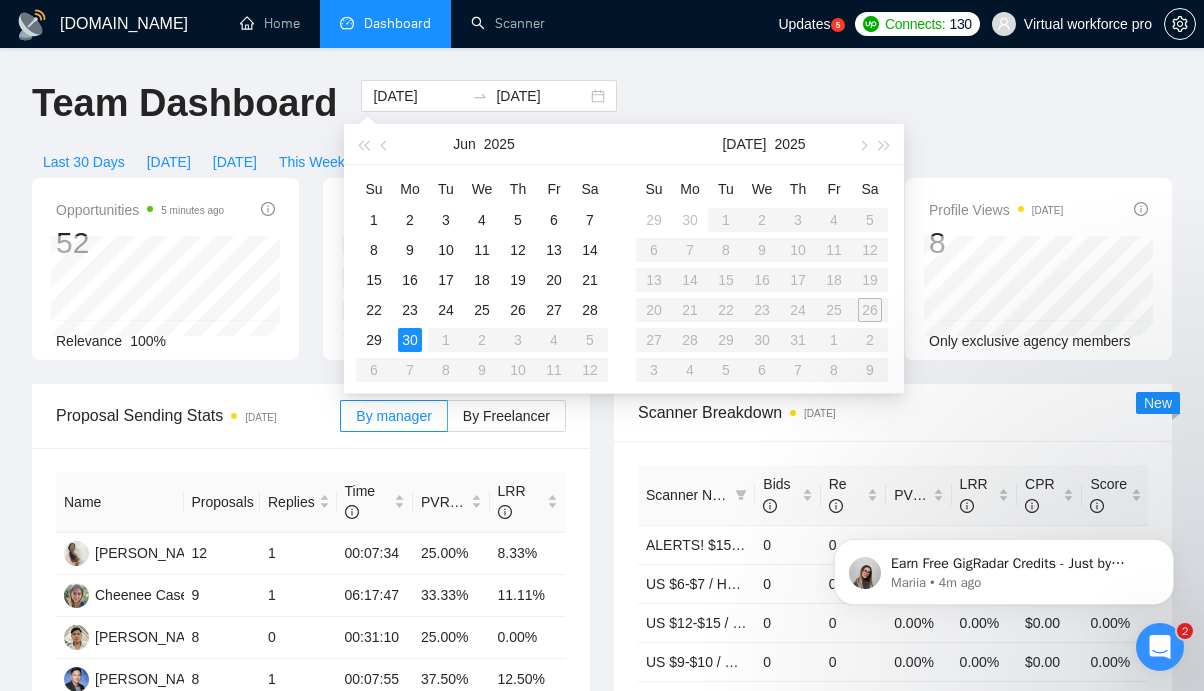click on "Team Dashboard [DATE] [DATE] Last 30 Days [DATE] [DATE] This Week Last Week This Month Last Month" at bounding box center [602, 129] 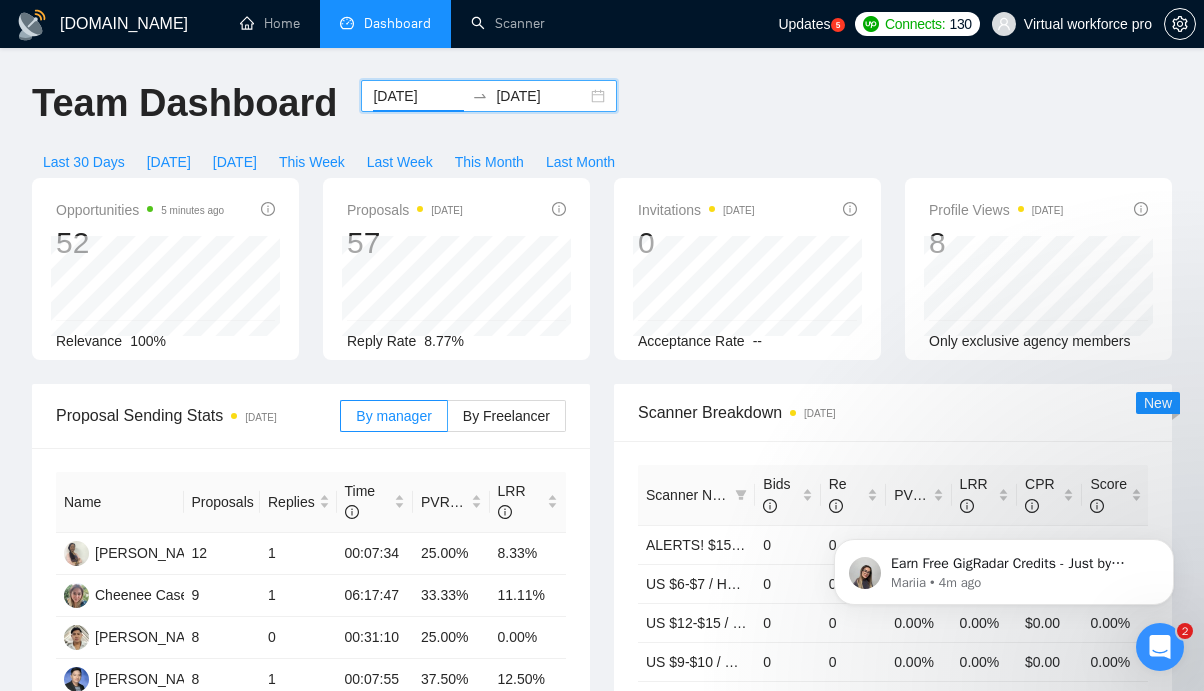 click on "[DATE]" at bounding box center (418, 96) 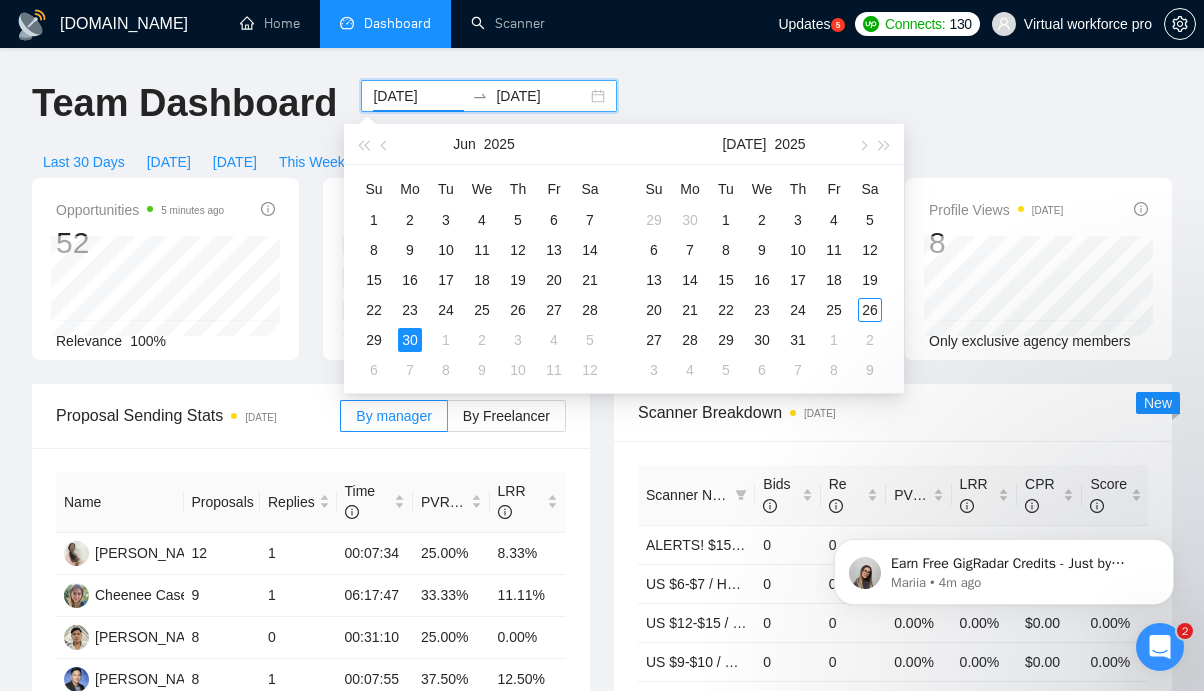 type on "[DATE]" 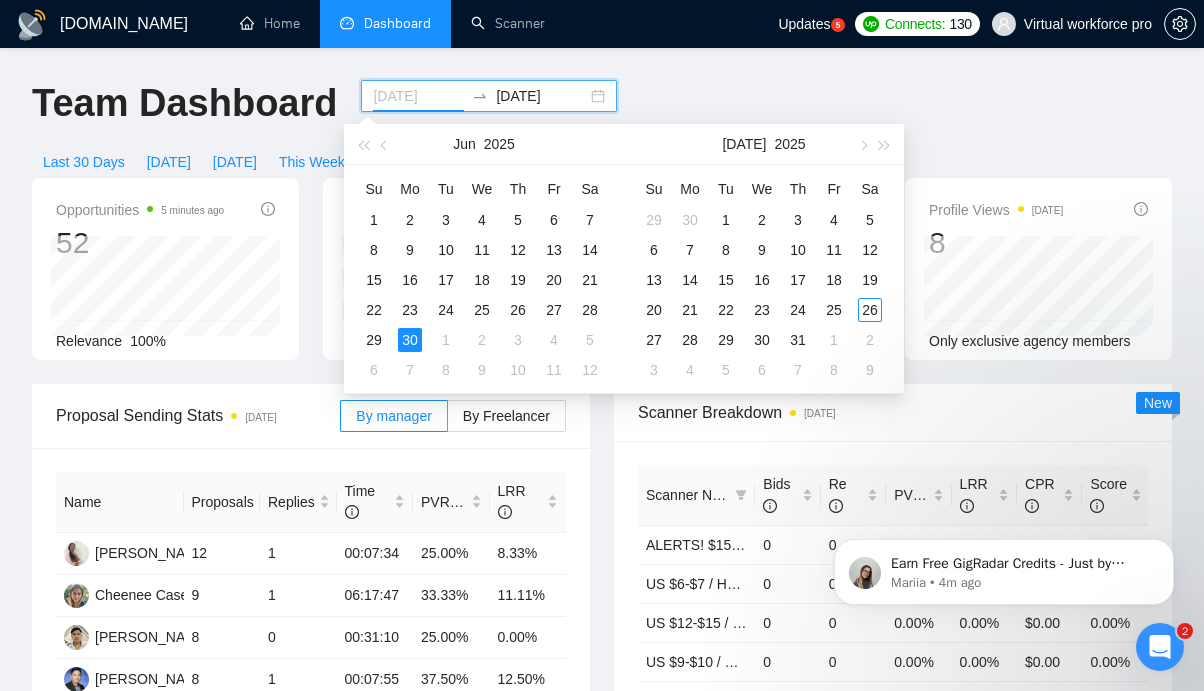 click on "30" at bounding box center (410, 340) 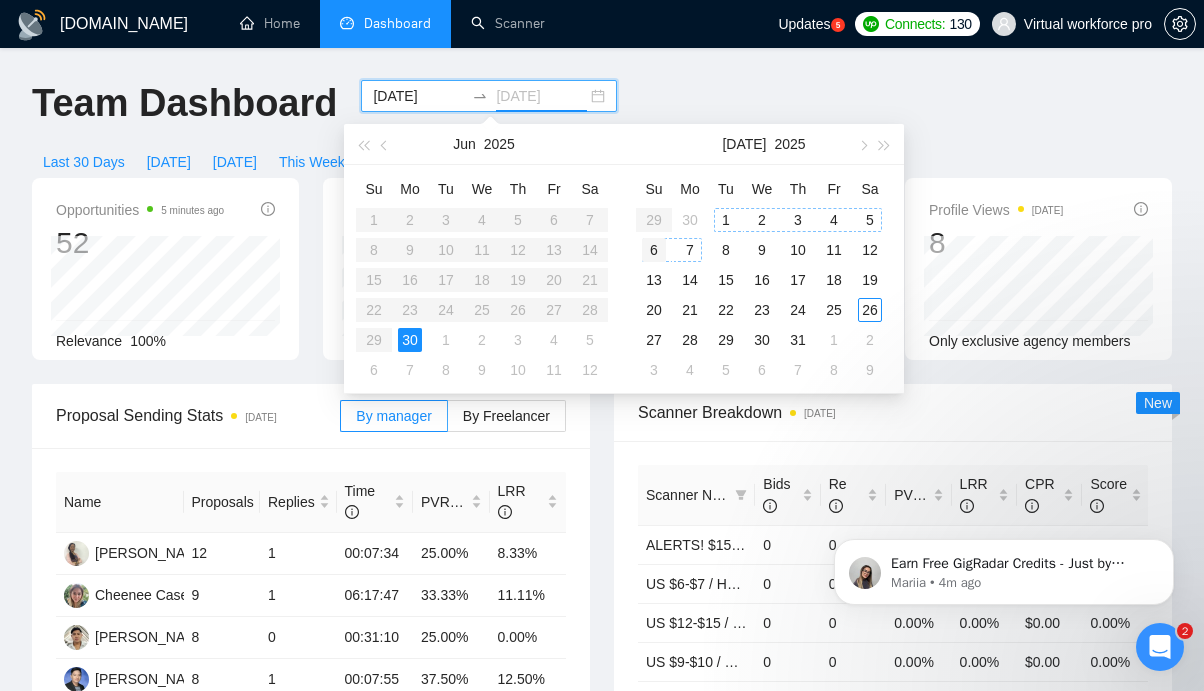 type on "[DATE]" 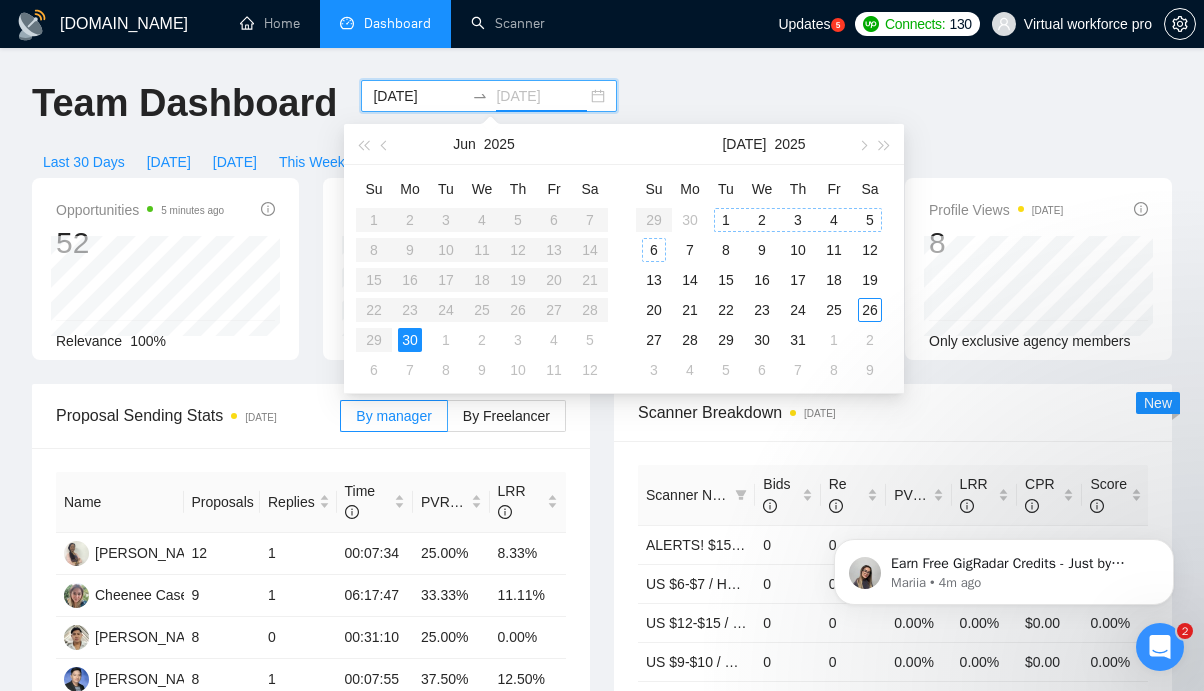 click on "6" at bounding box center [654, 250] 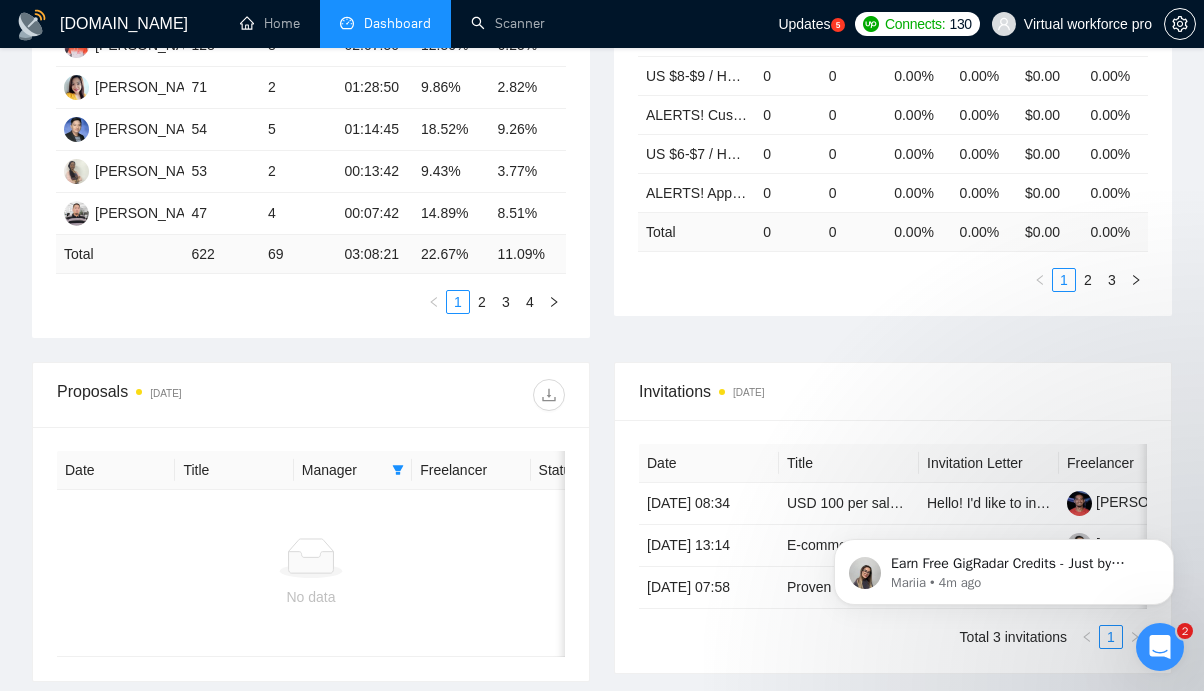 scroll, scrollTop: 534, scrollLeft: 0, axis: vertical 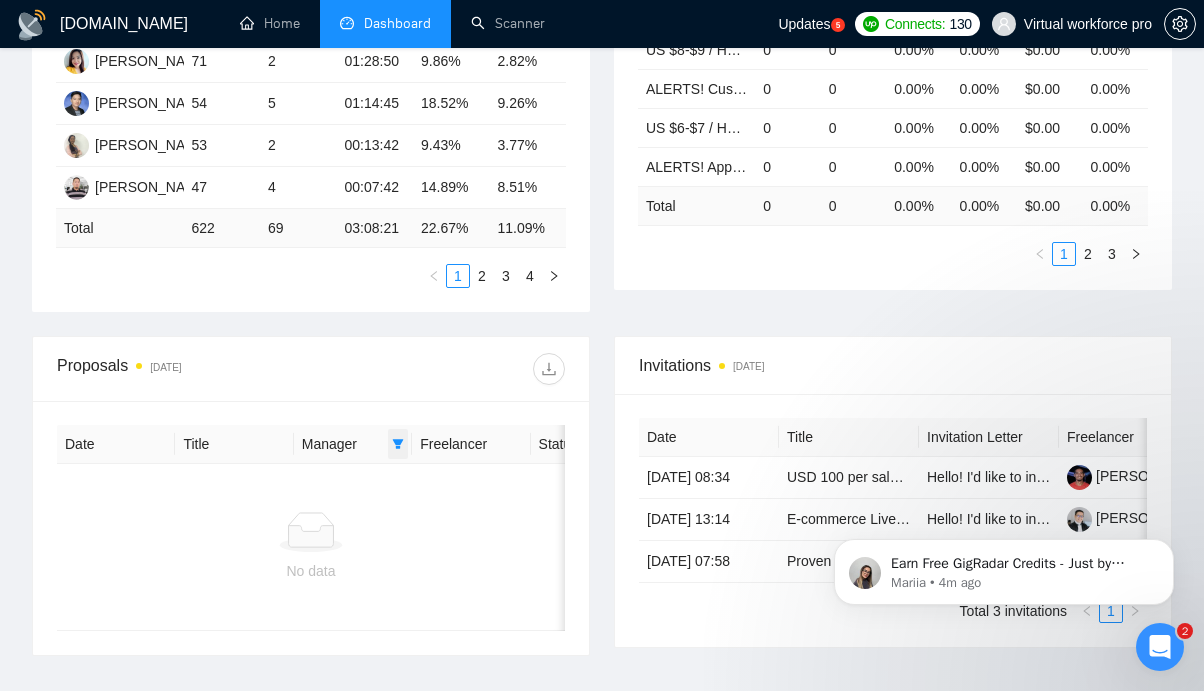 click 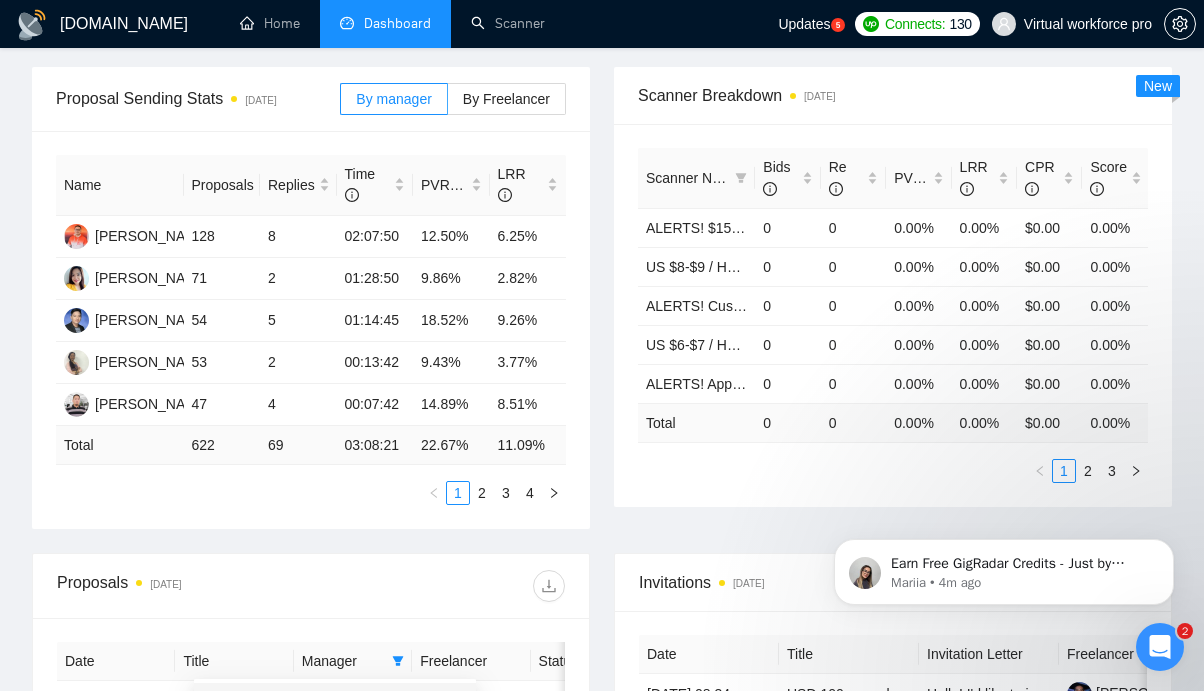 scroll, scrollTop: 522, scrollLeft: 0, axis: vertical 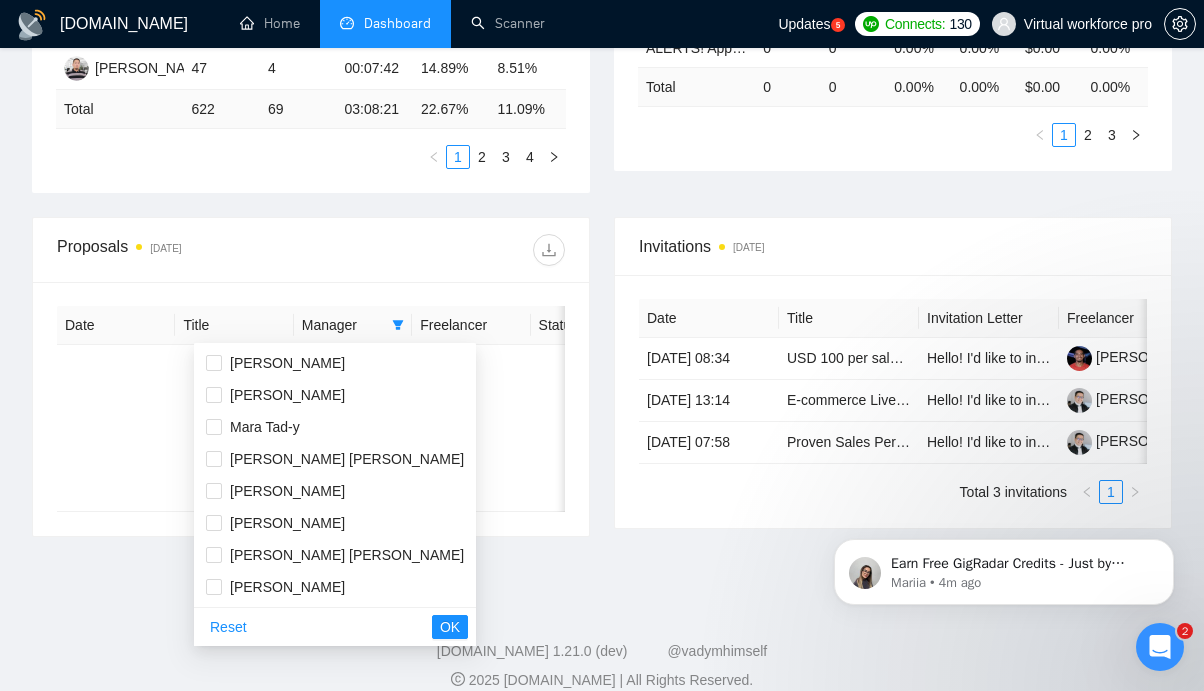 click on "[DOMAIN_NAME] Home Dashboard Scanner Updates
5
Connects: 130 Virtual workforce pro Team Dashboard [DATE] [DATE] Last 30 Days [DATE] [DATE] This Week Last Week This Month Last Month Opportunities 5 minutes ago 725   Relevance 100% Proposals [DATE] 622   Reply Rate 11.09% Invitations [DATE] 0   Acceptance Rate -- Profile Views [DATE] 24   Only exclusive agency members Proposal Sending Stats [DATE] By manager By Freelancer Name Proposals Replies Time   PVR   LRR   [PERSON_NAME] 128 8 02:07:50 12.50% 6.25% [PERSON_NAME] 71 2 01:28:50 9.86% 2.82% [PERSON_NAME] 54 5 01:14:45 18.52% 9.26% [PERSON_NAME] [PERSON_NAME] 53 2 00:13:42 9.43% 3.77% [PERSON_NAME] 47 4 00:07:42 14.89% 8.51% Total 622 69 03:08:21 22.67 % 11.09 % 1 2 3 4 Scanner Breakdown [DATE] Scanner Name Bids   Re   PVR   LRR   CPR   Score   ALERTS! $15 and Up Telemarketing  0 0 0.00% 0.00% $0.00 0.00% US $8-$9 / HR - Telemarketing 0 0 0.00% 0.00% $0.00 0.00% 0 0 0.00%" at bounding box center [602, 31] 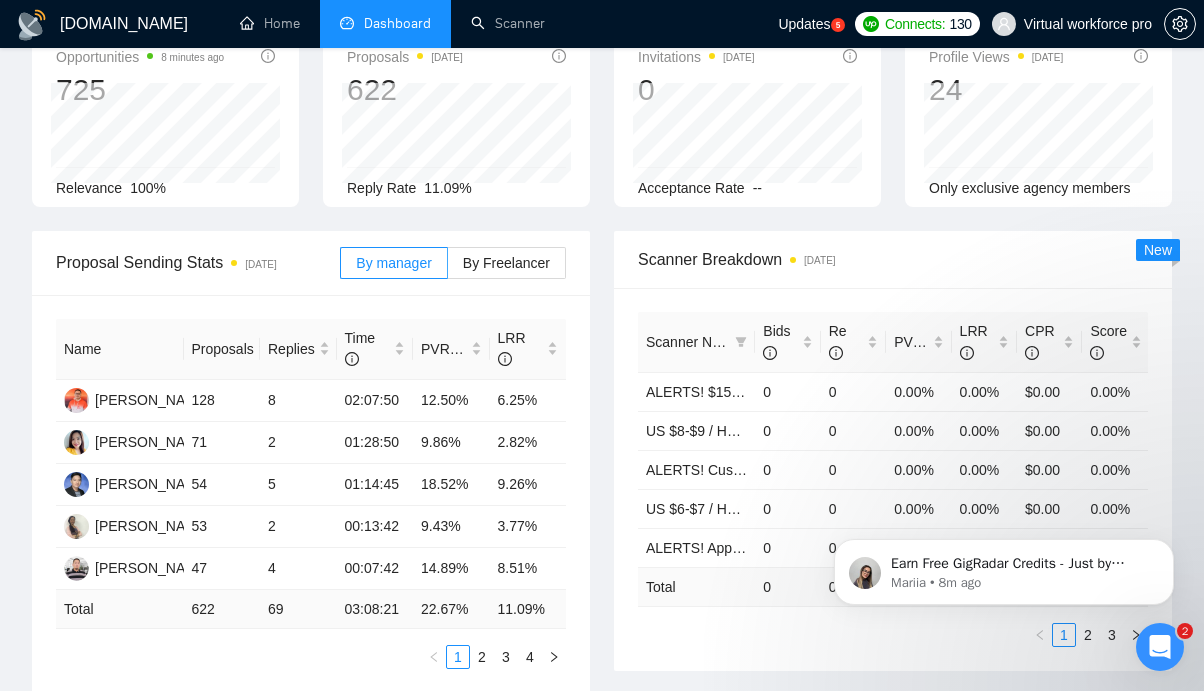 scroll, scrollTop: 553, scrollLeft: 0, axis: vertical 